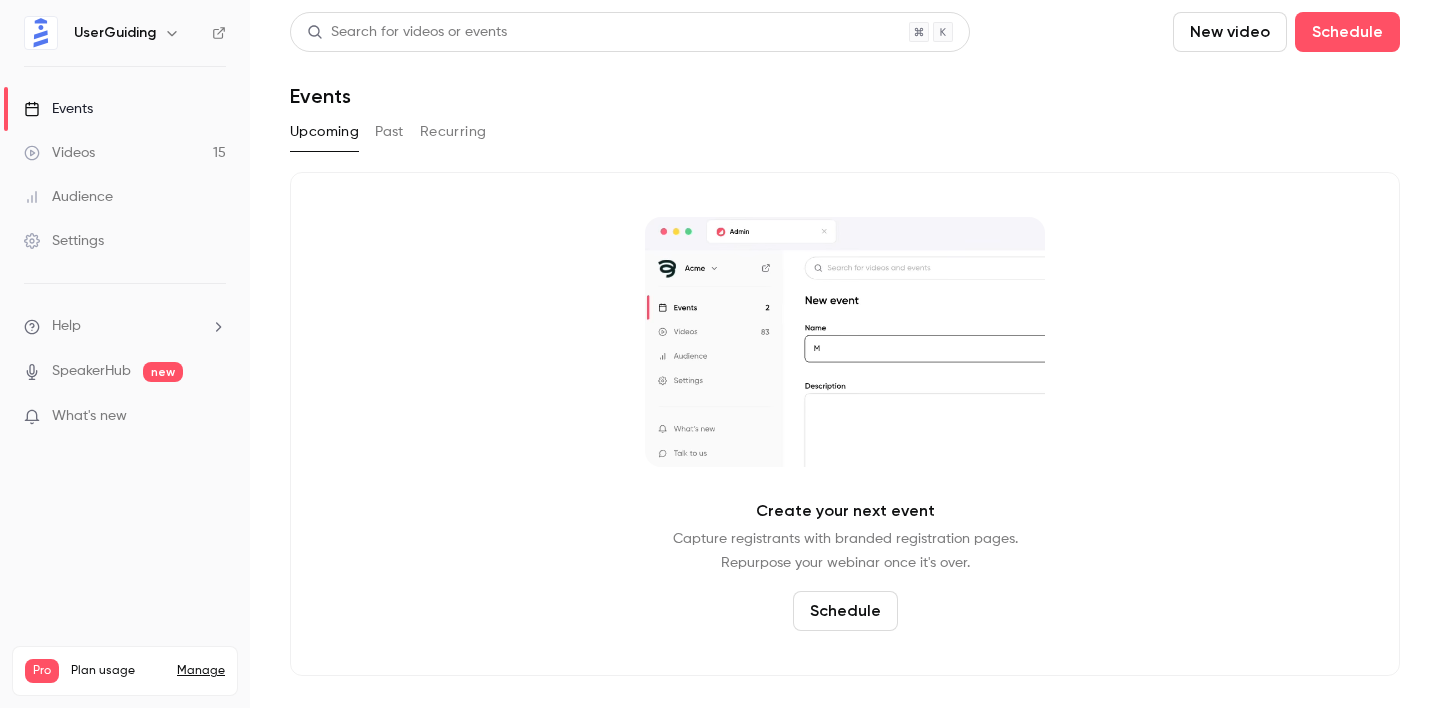 scroll, scrollTop: 0, scrollLeft: 0, axis: both 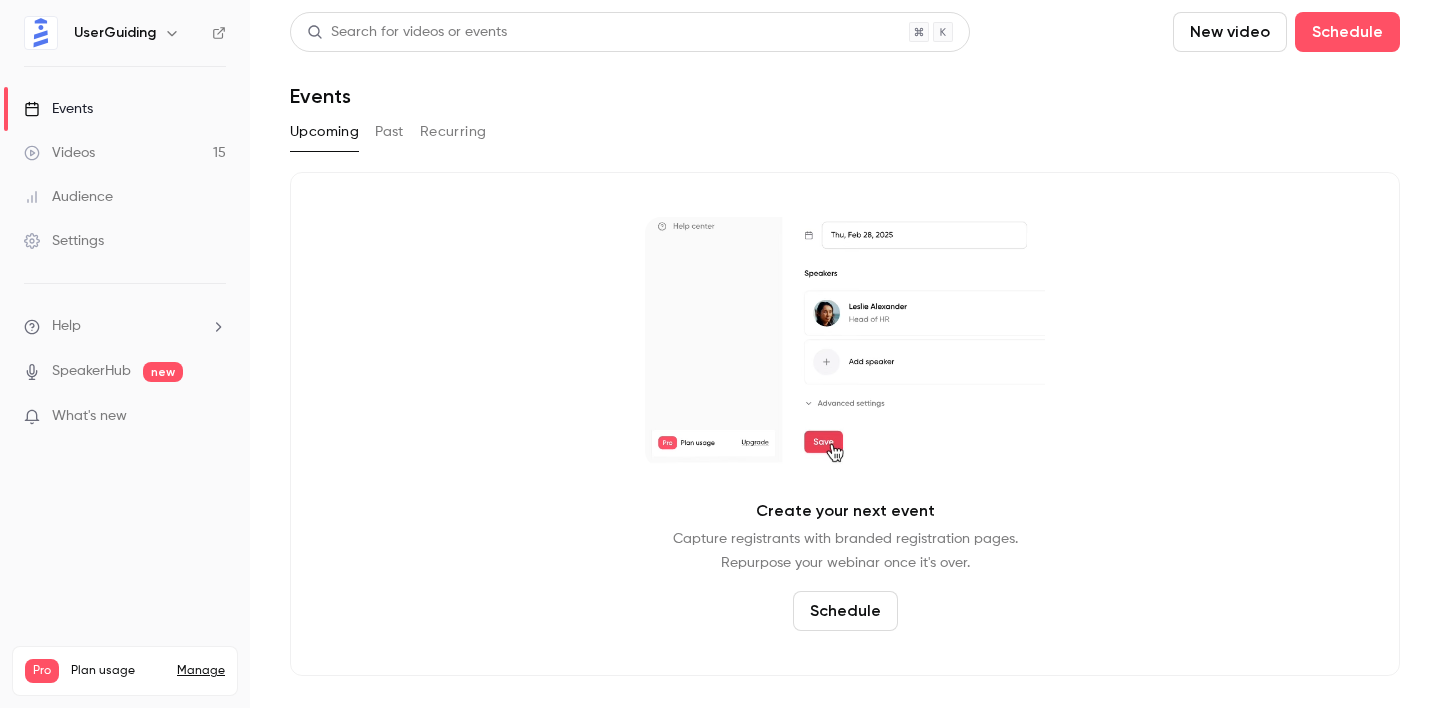 click on "Upcoming" at bounding box center [324, 132] 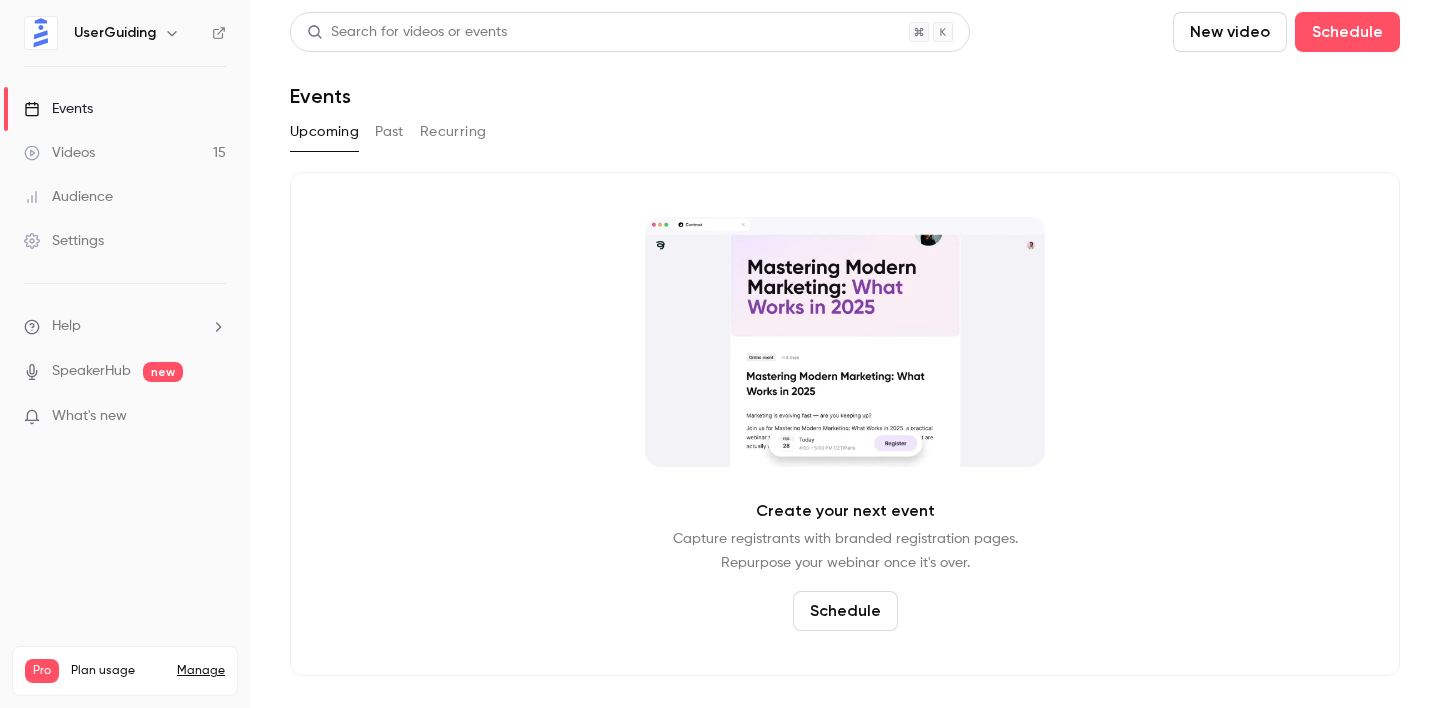 click on "Videos" at bounding box center [59, 153] 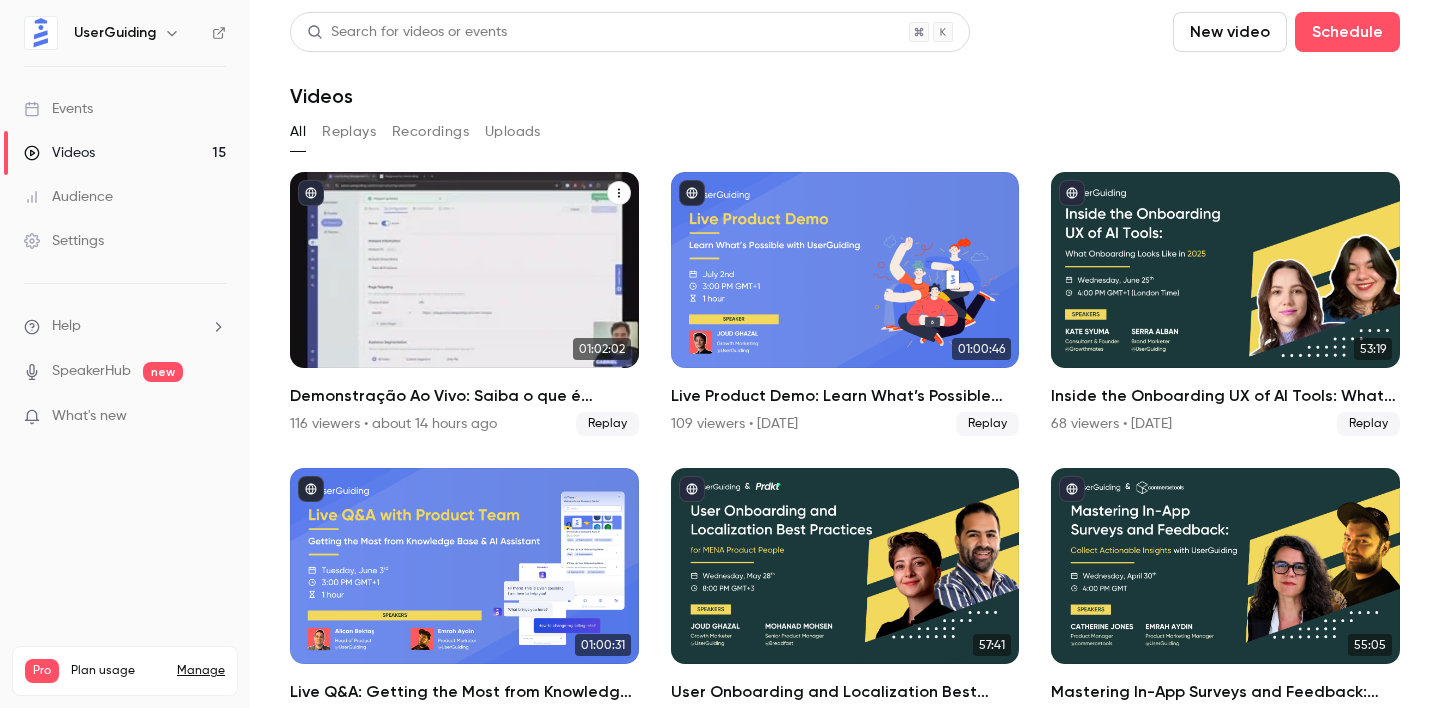 click at bounding box center [464, 270] 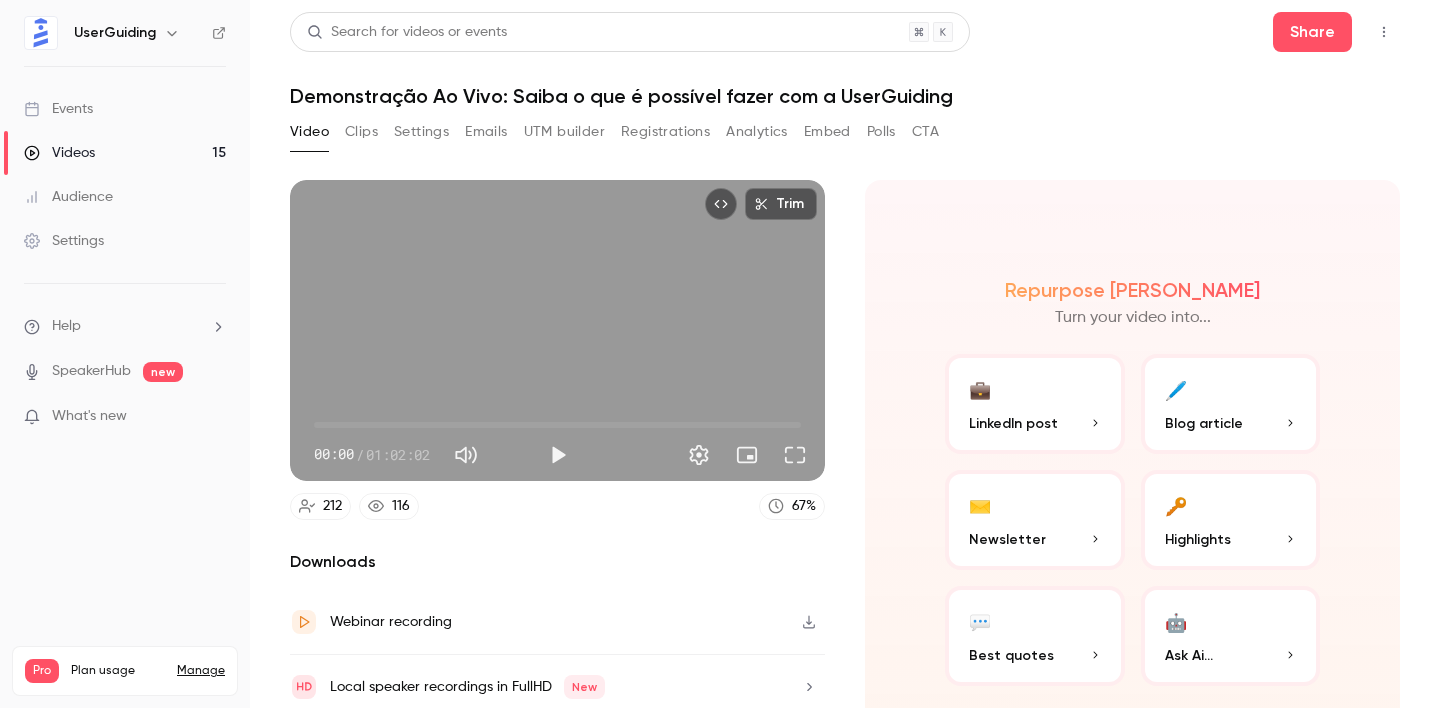 click on "Registrations" at bounding box center (665, 132) 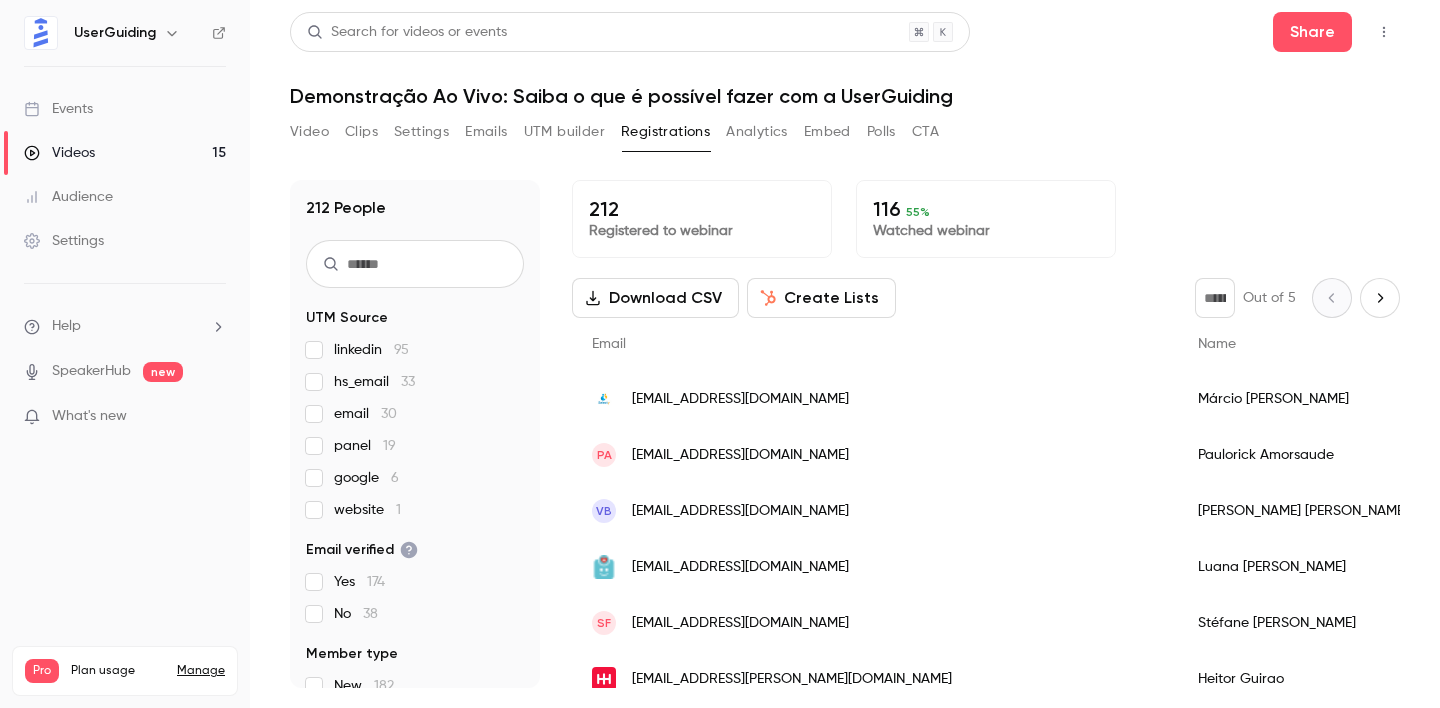 type 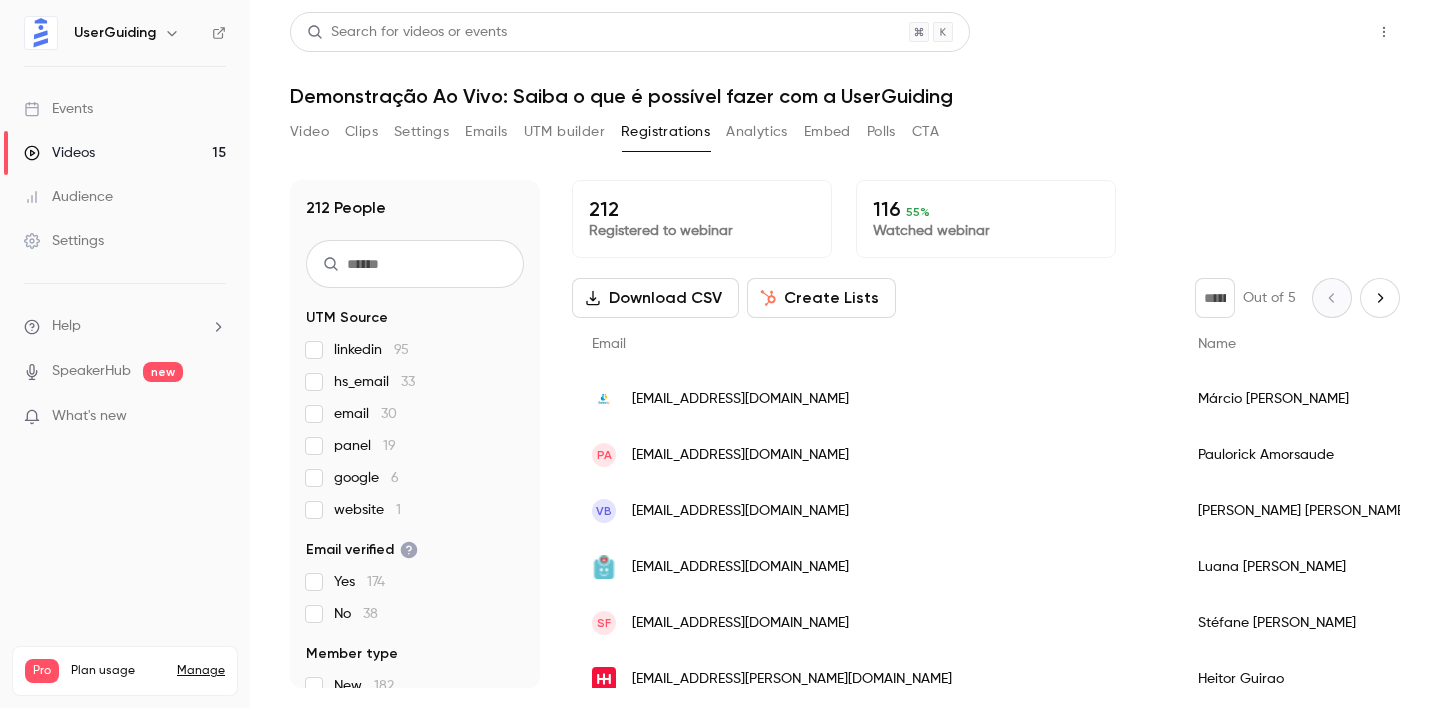 click on "Share" at bounding box center [1312, 32] 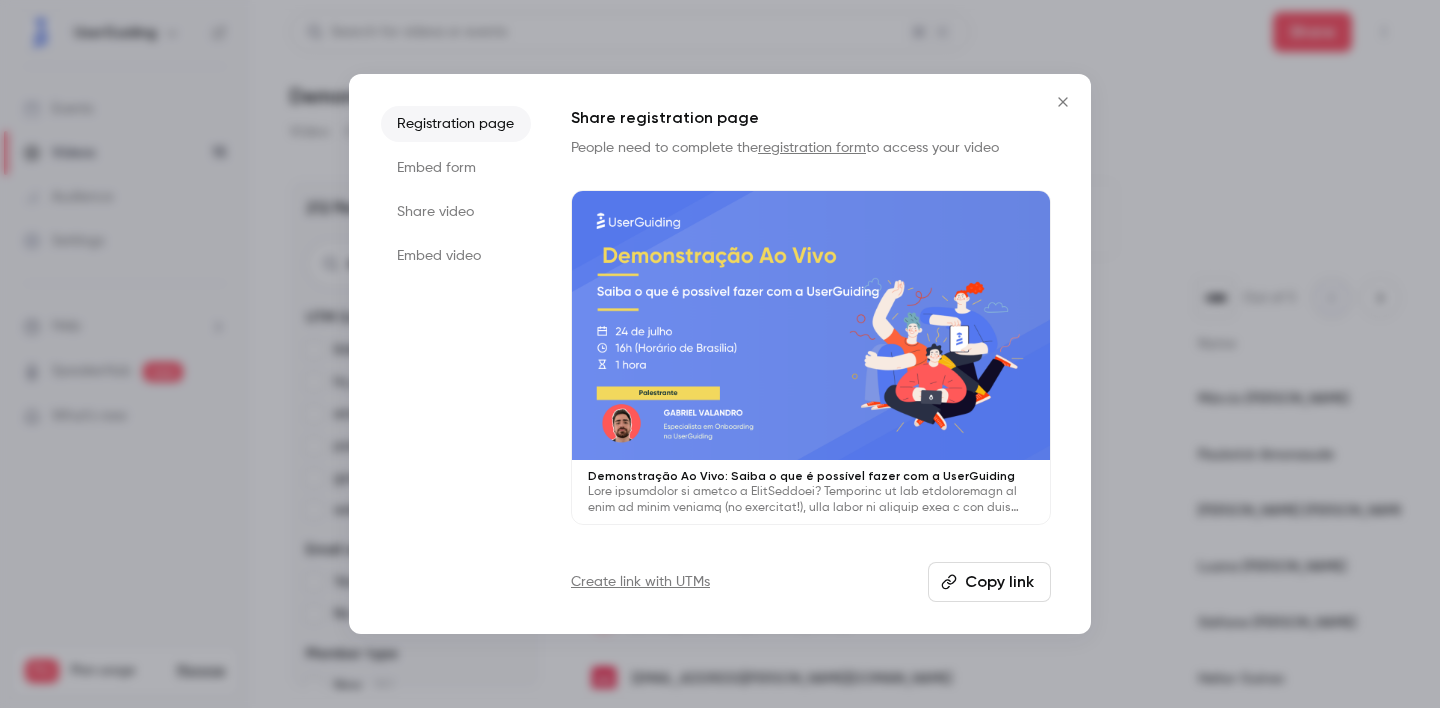click on "Copy link" at bounding box center (989, 582) 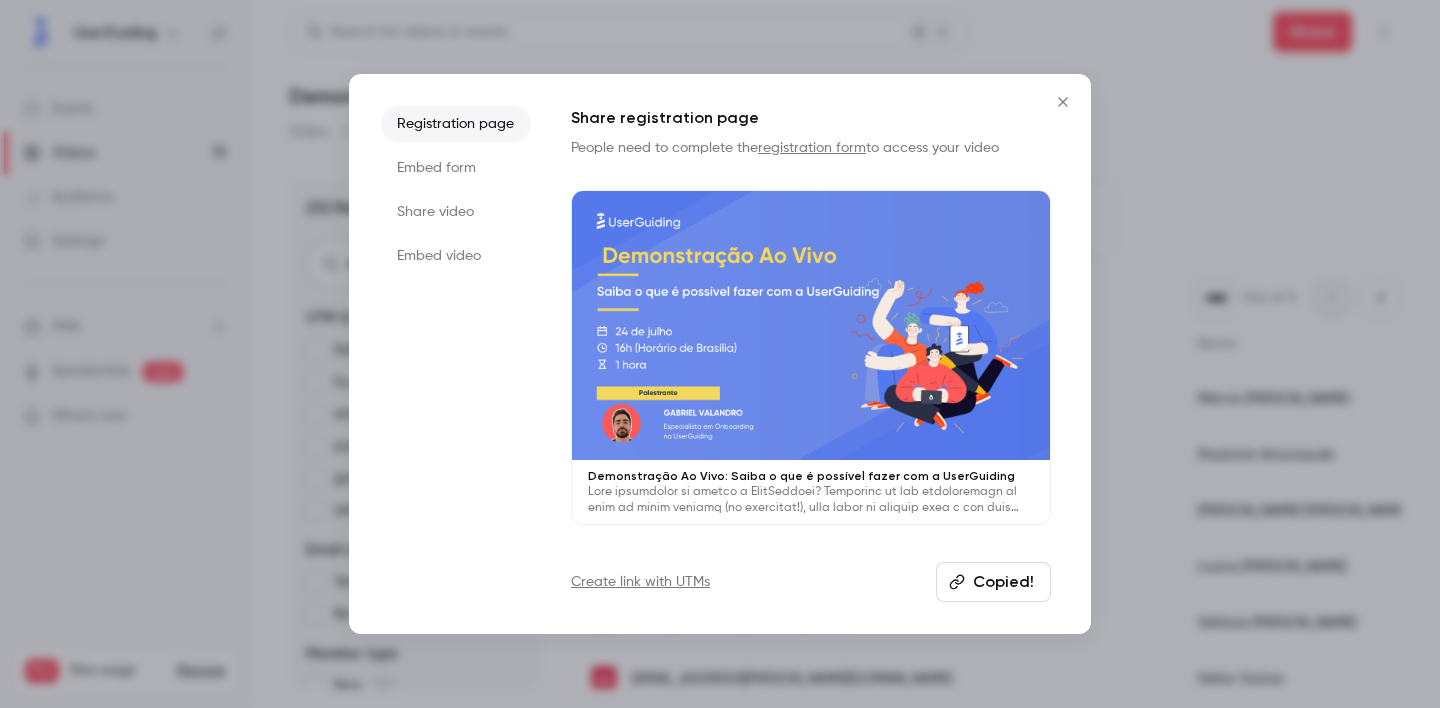 click on "Copied!" at bounding box center (993, 582) 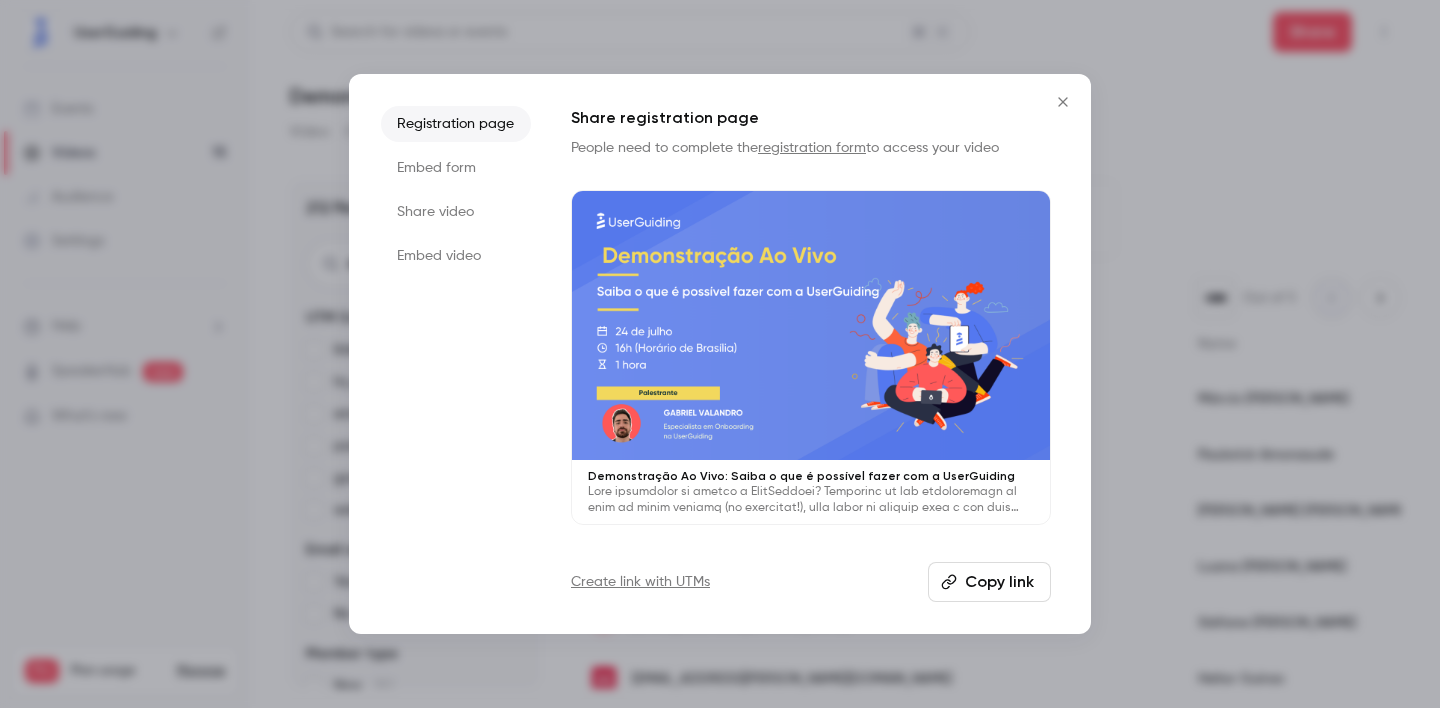 click 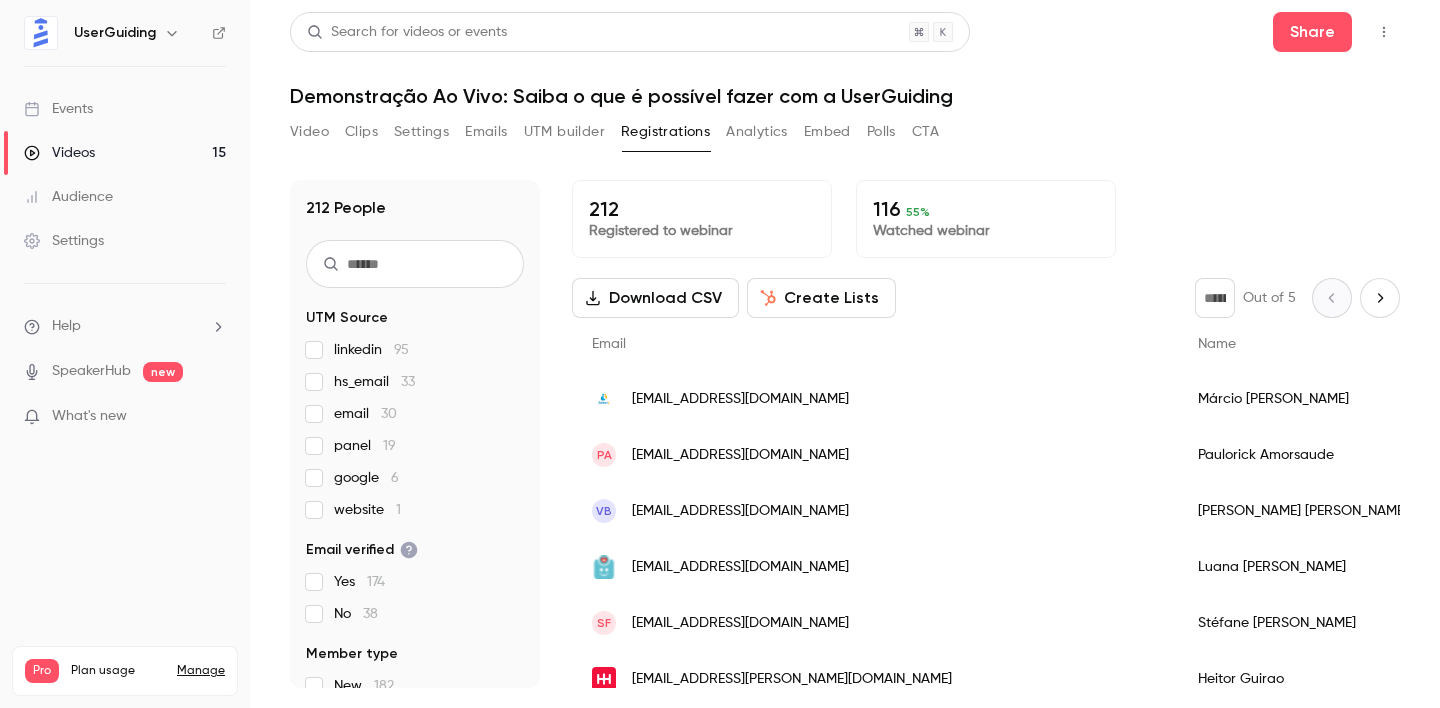 click on "212" at bounding box center (702, 209) 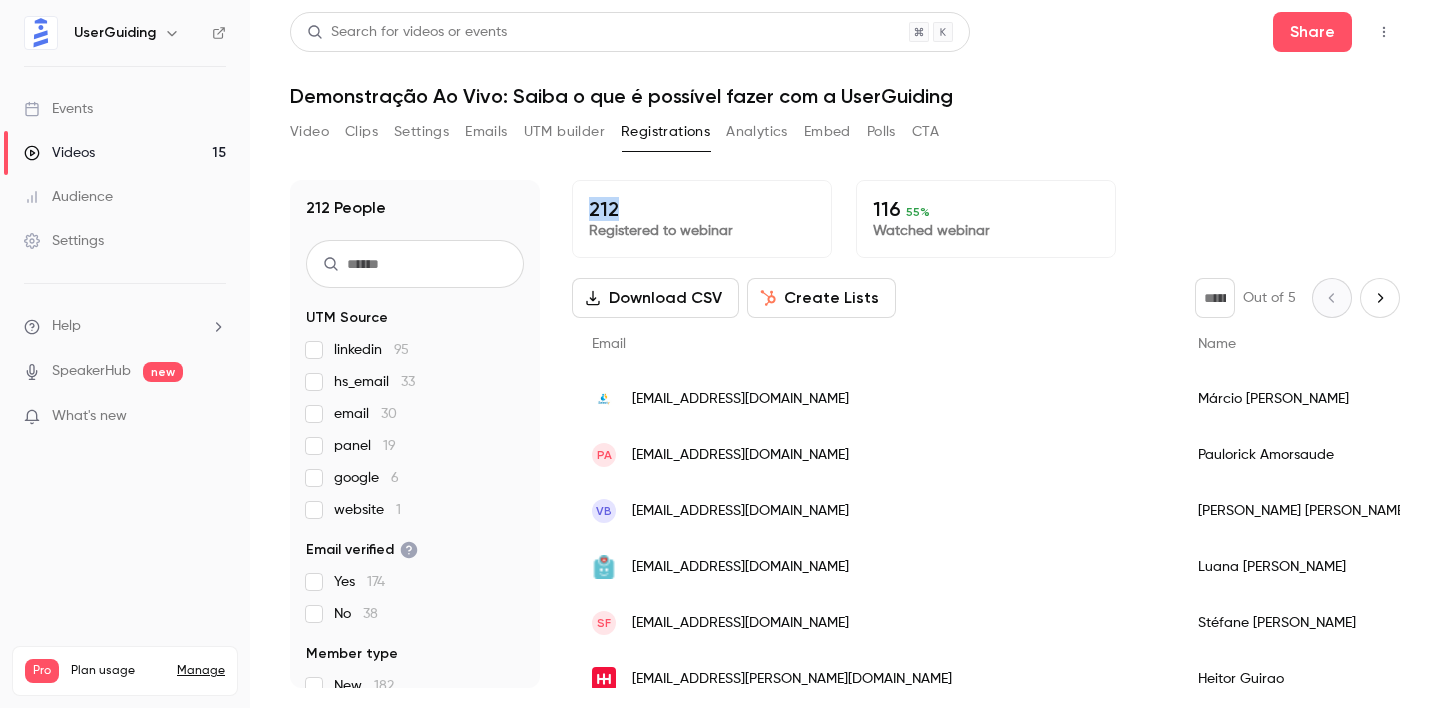 click on "212" at bounding box center (702, 209) 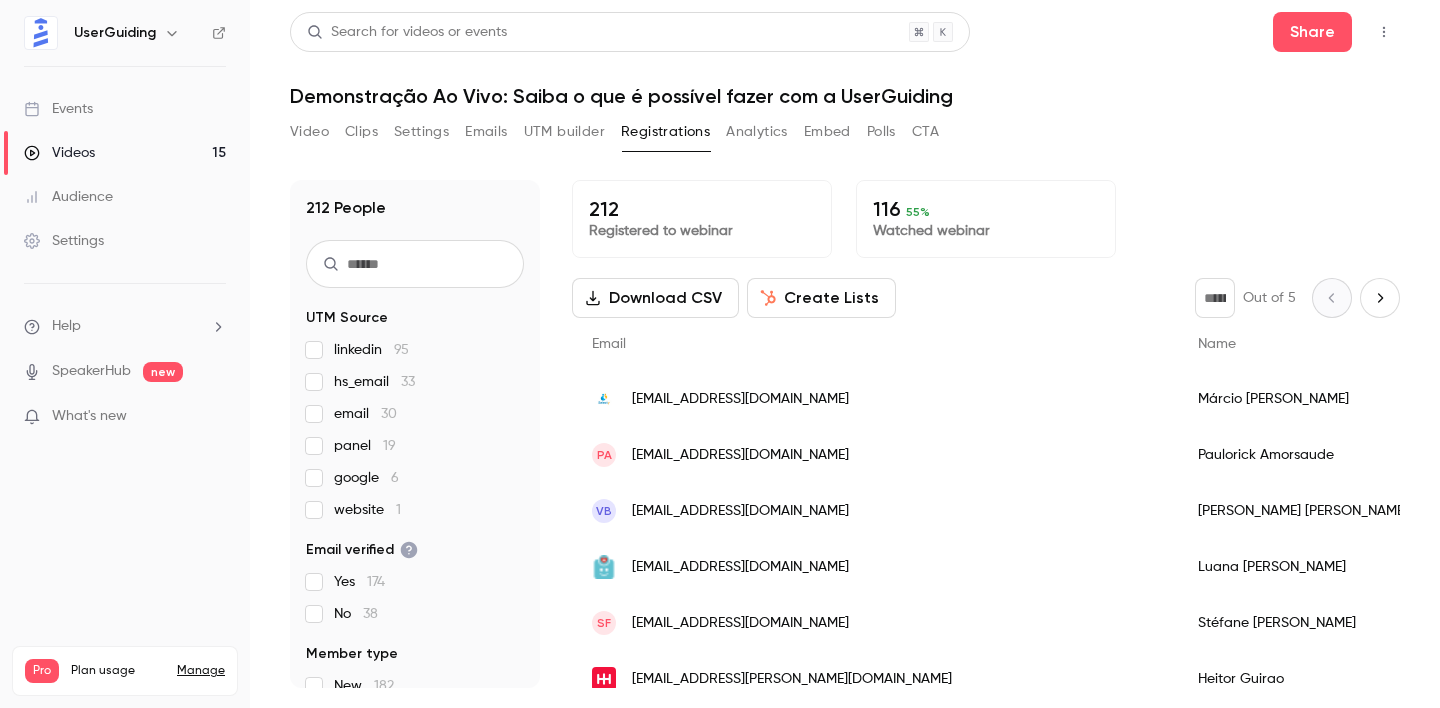 click on "116   55 %" at bounding box center [986, 209] 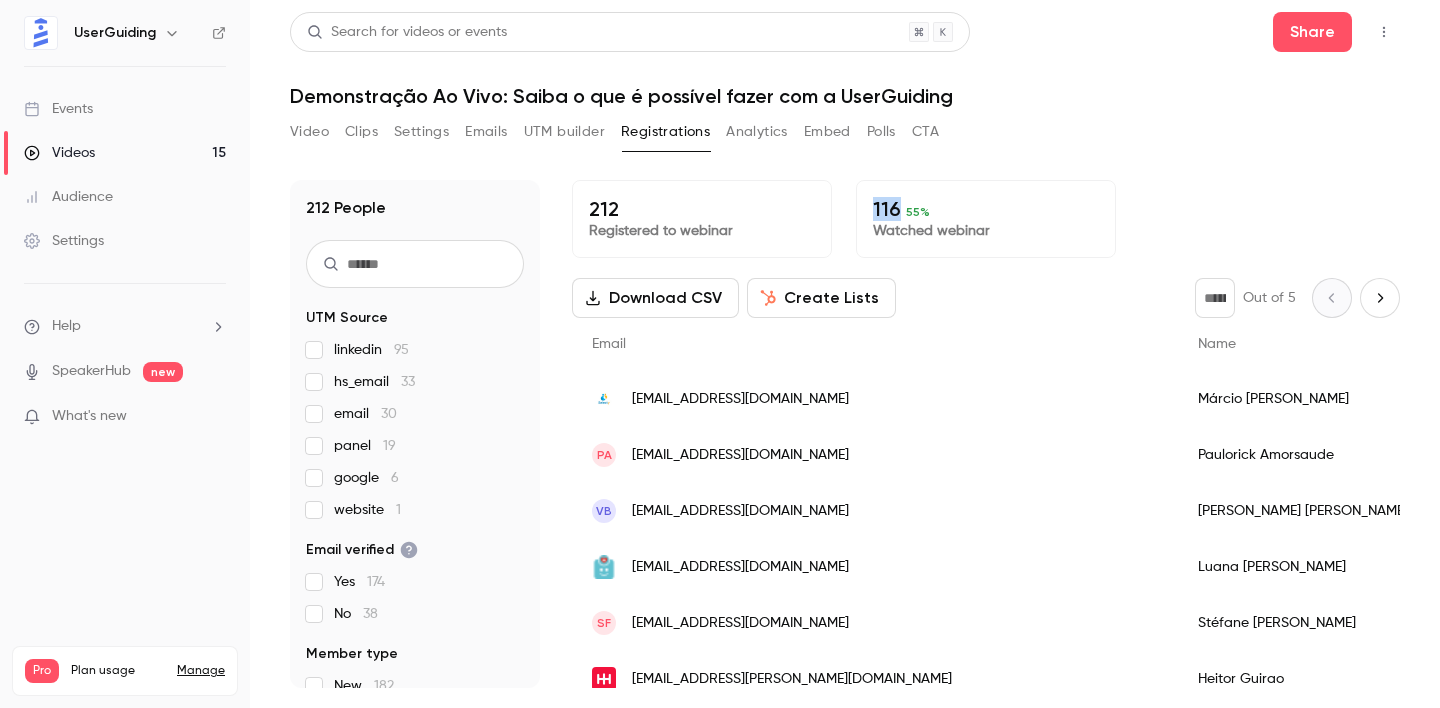 click on "116   55 %" at bounding box center [986, 209] 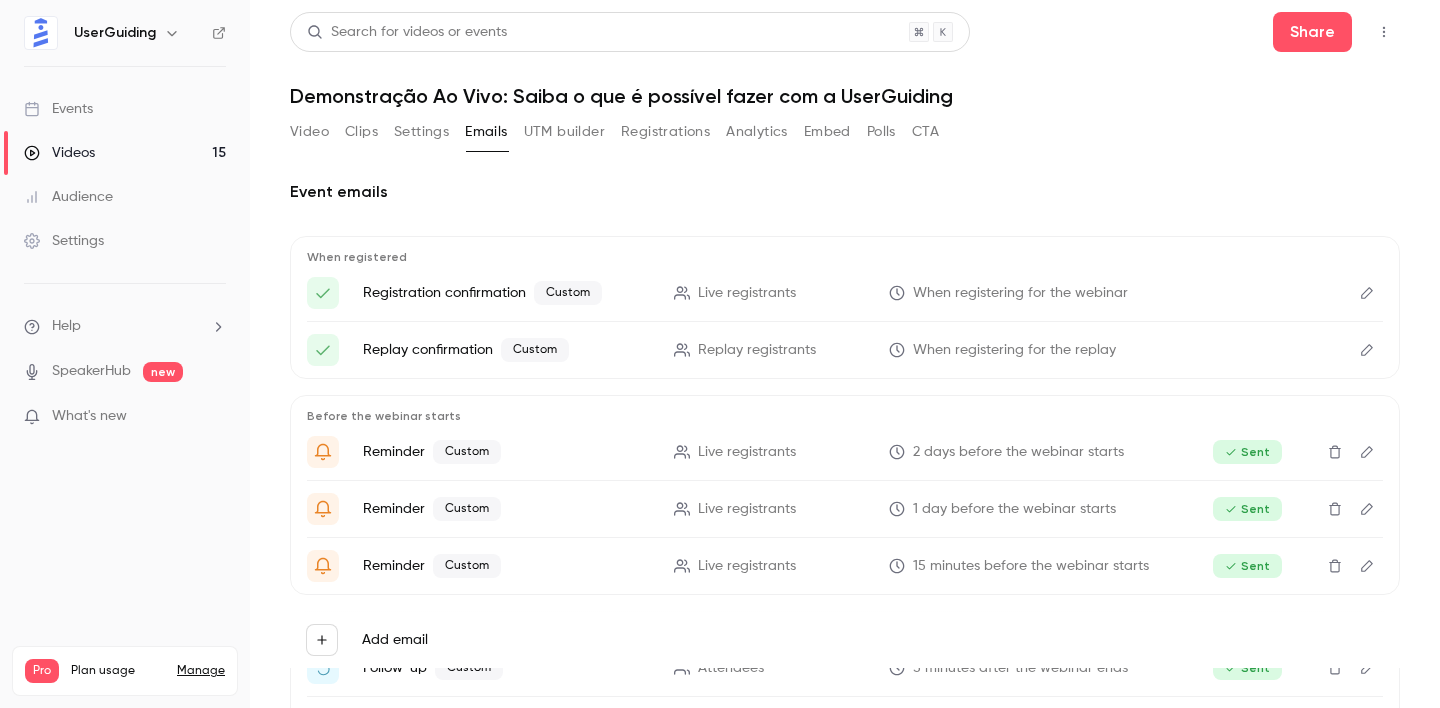 click on "Settings" at bounding box center [421, 132] 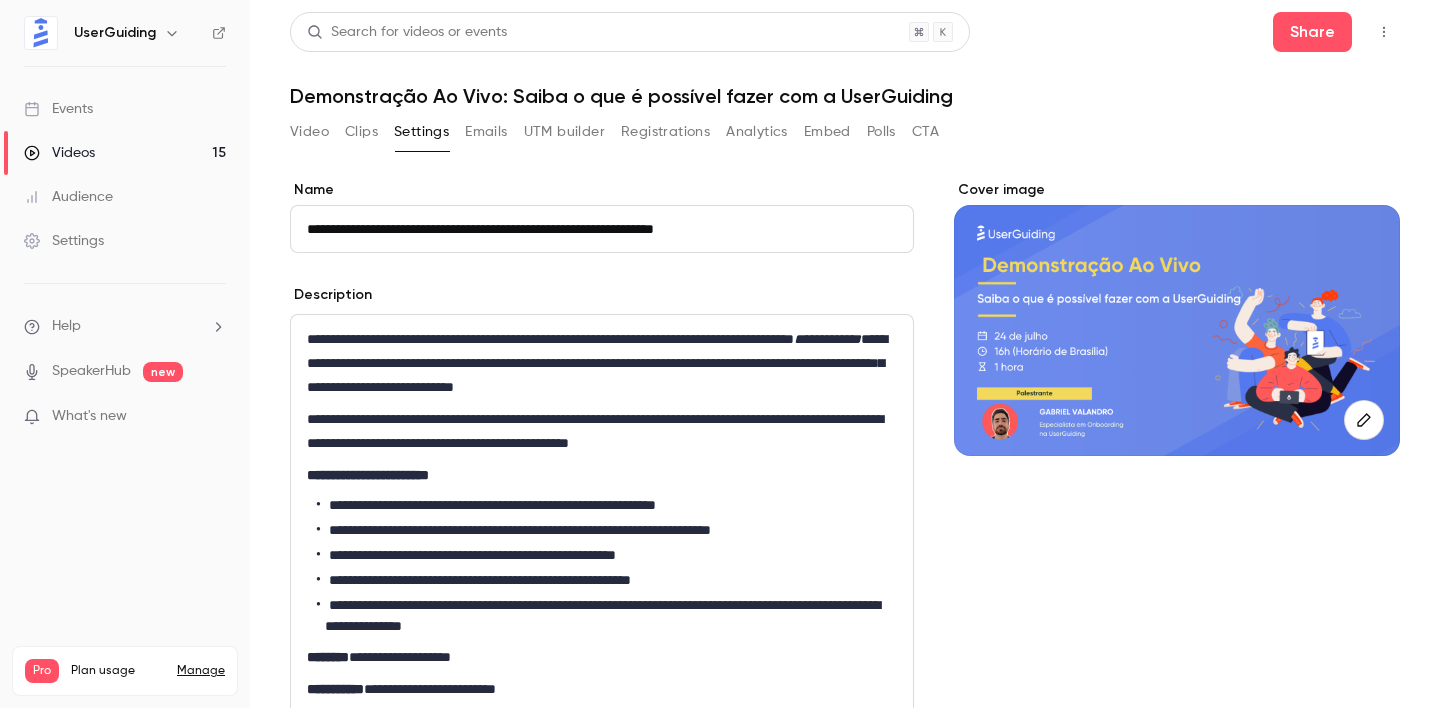 click on "UTM builder" at bounding box center (564, 132) 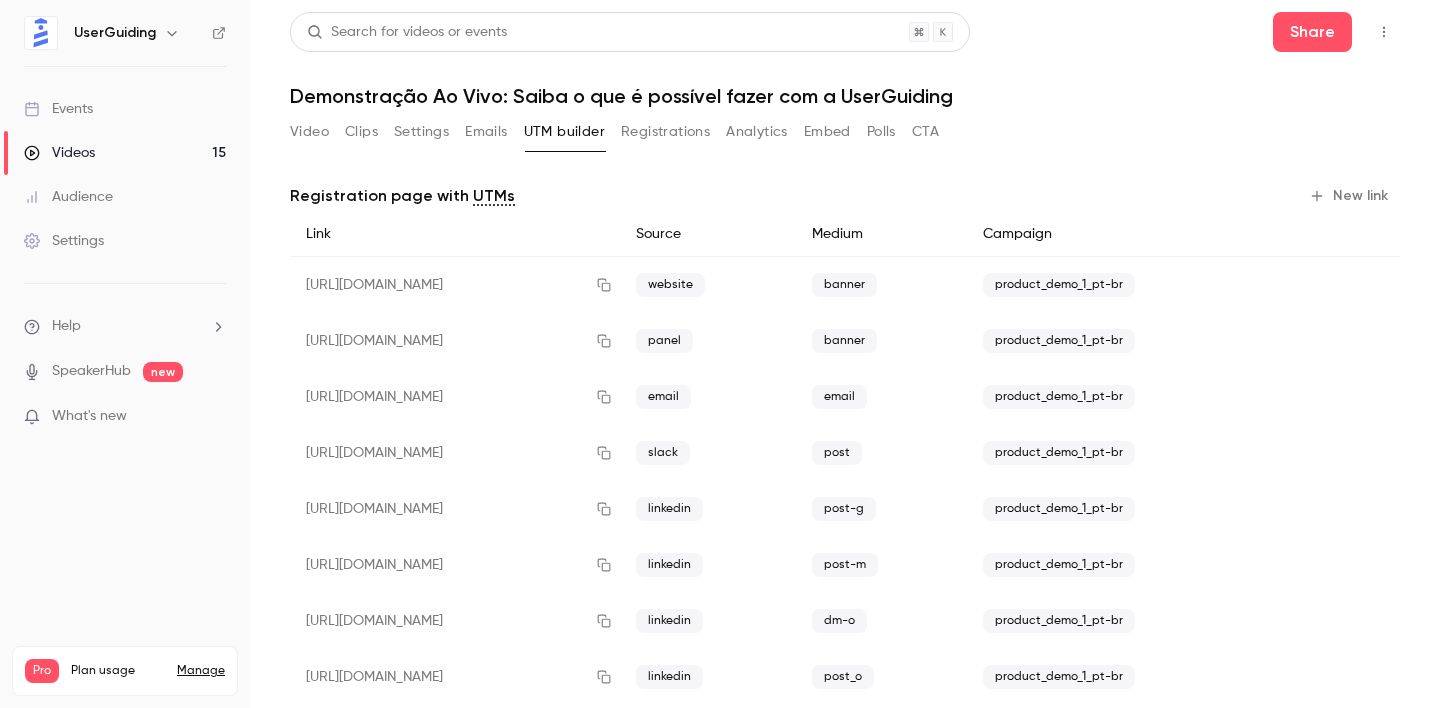 click on "Analytics" at bounding box center (757, 132) 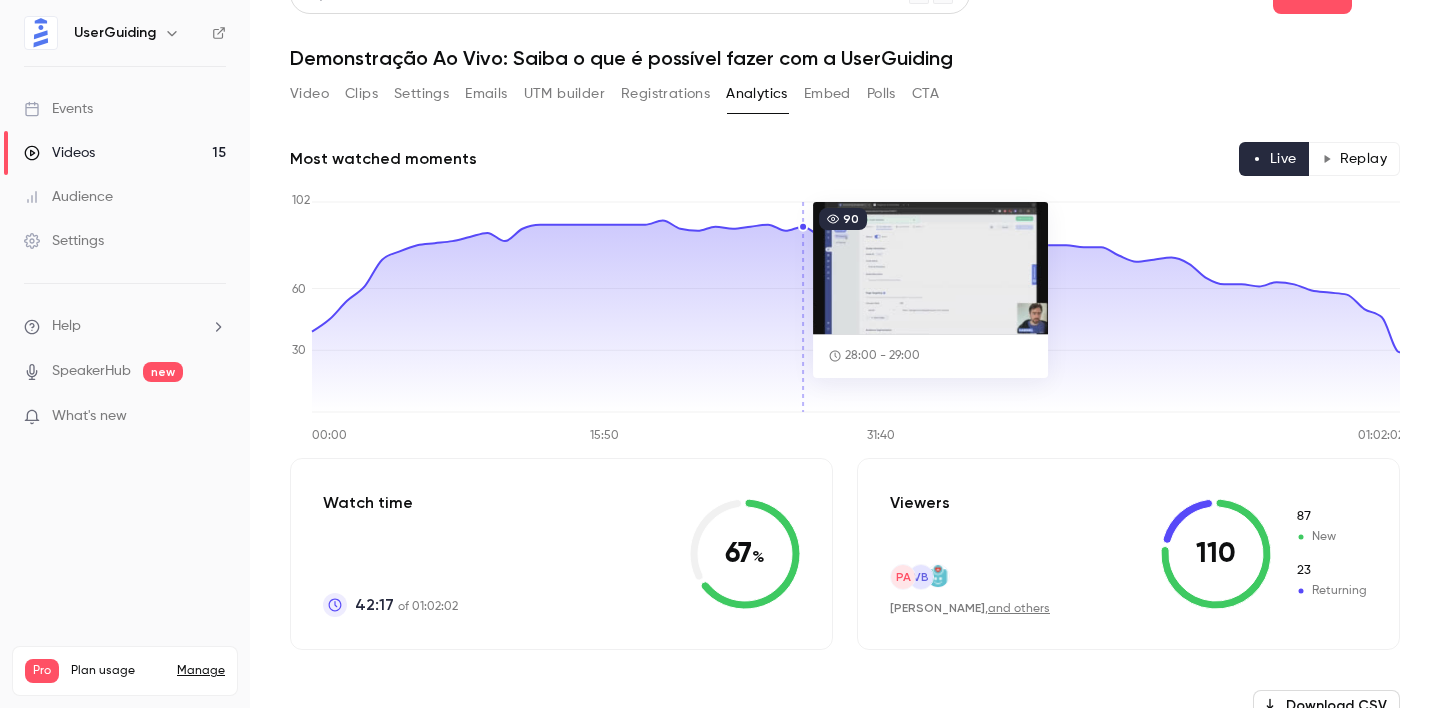 scroll, scrollTop: 52, scrollLeft: 0, axis: vertical 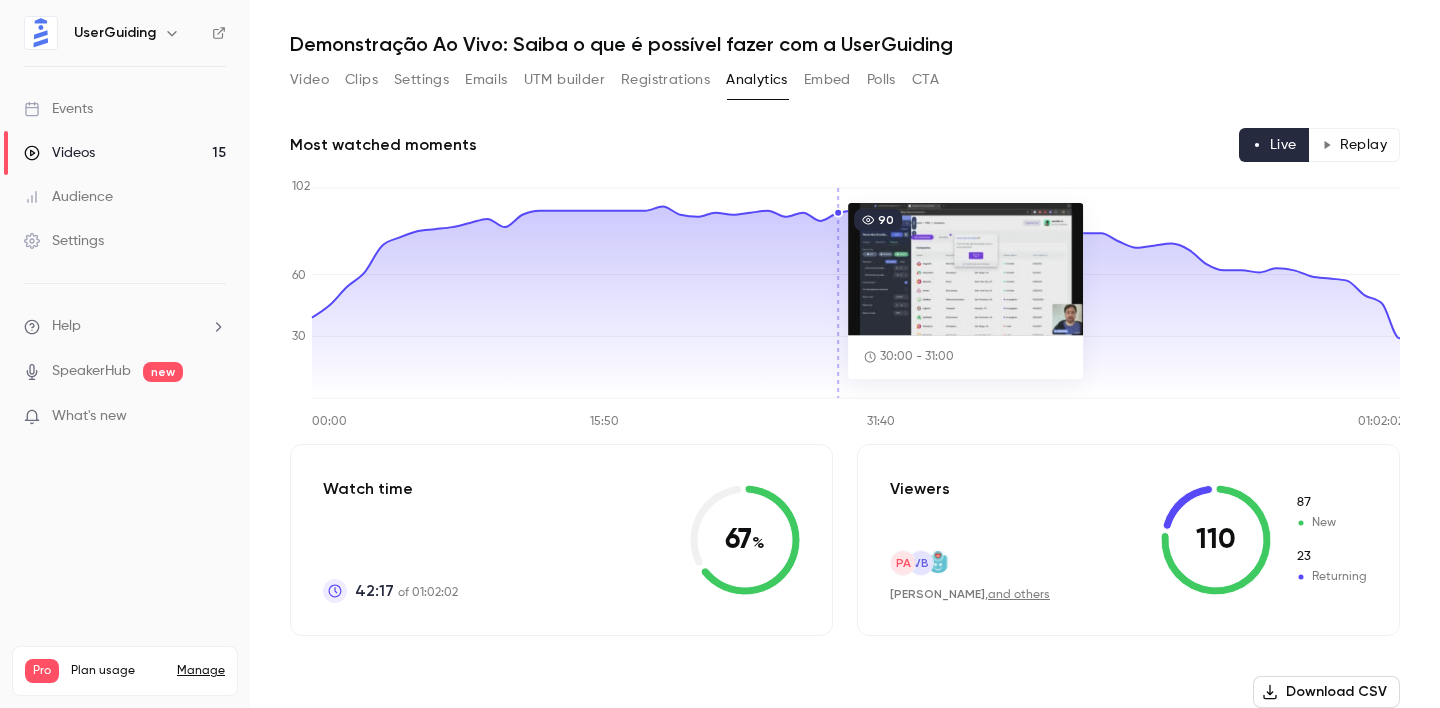 click on "Embed" at bounding box center [827, 80] 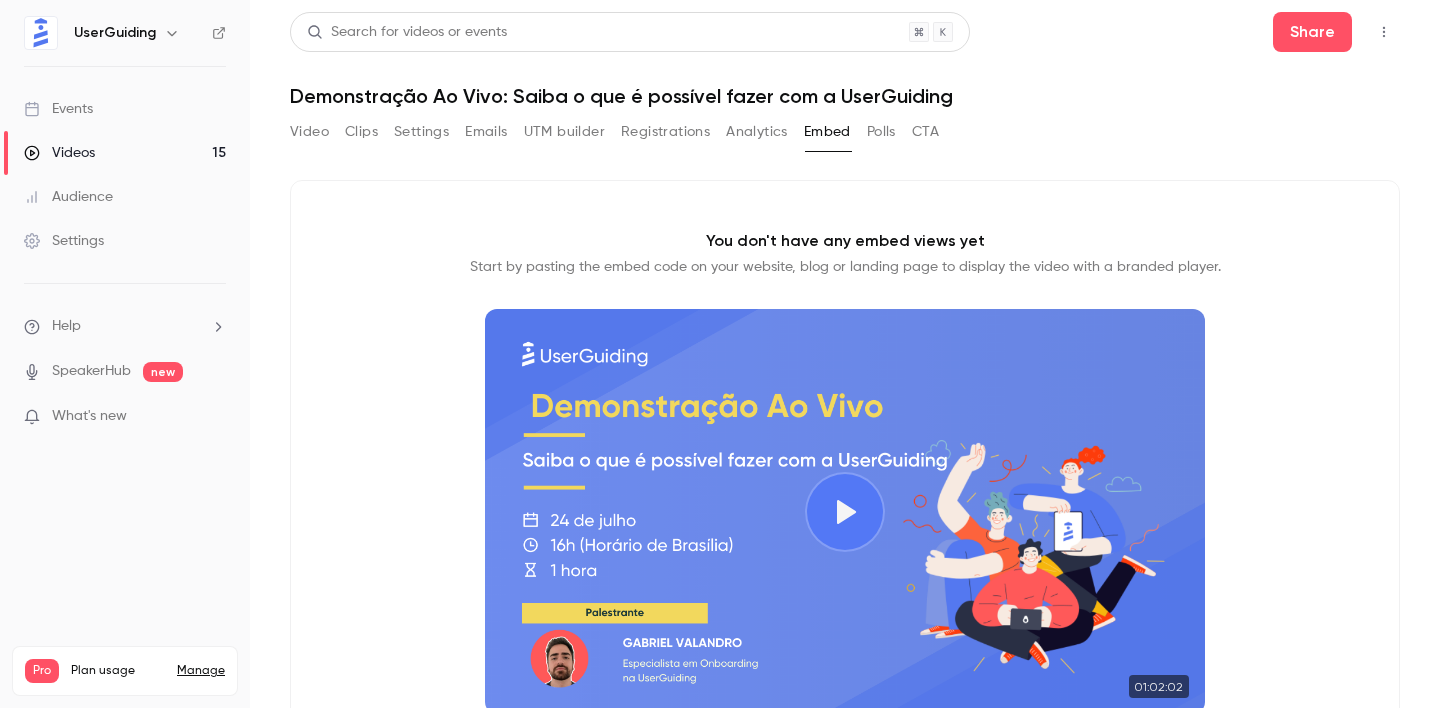 click on "CTA" at bounding box center (925, 132) 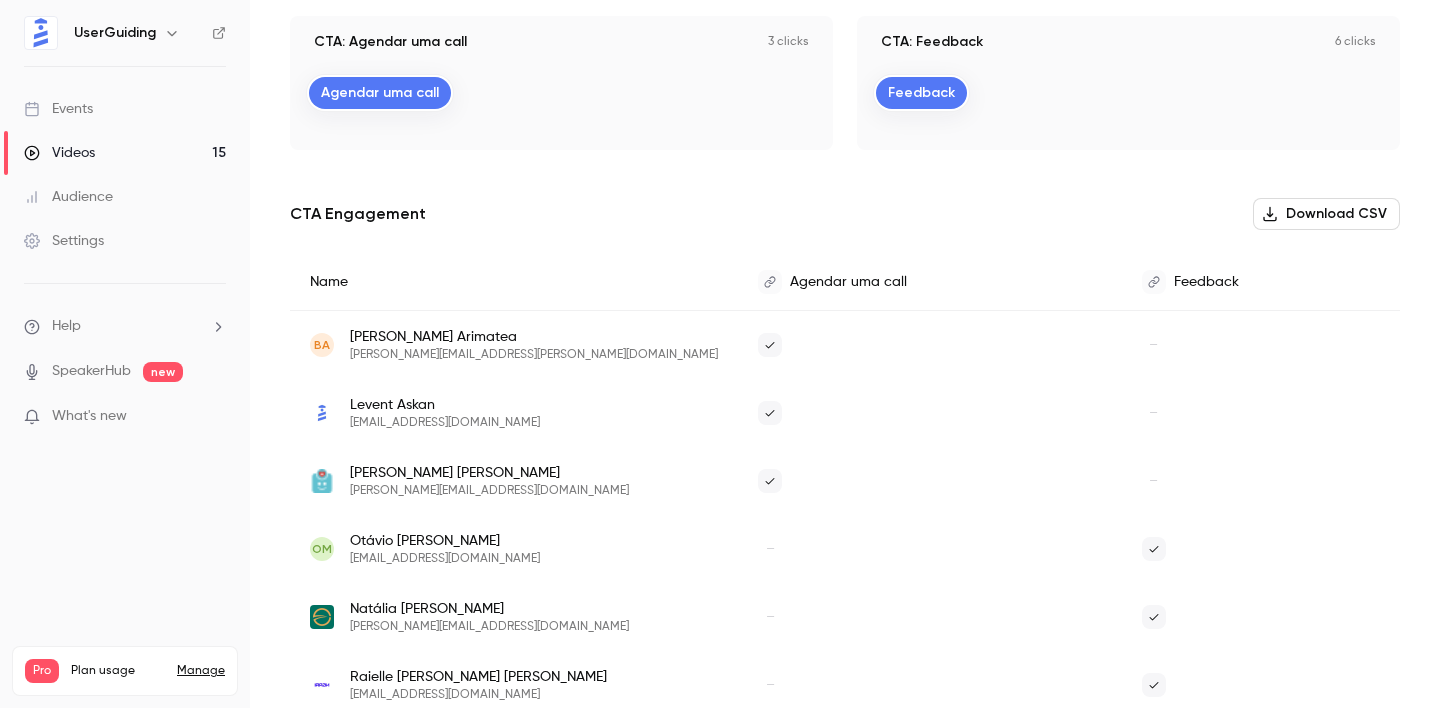 scroll, scrollTop: 163, scrollLeft: 0, axis: vertical 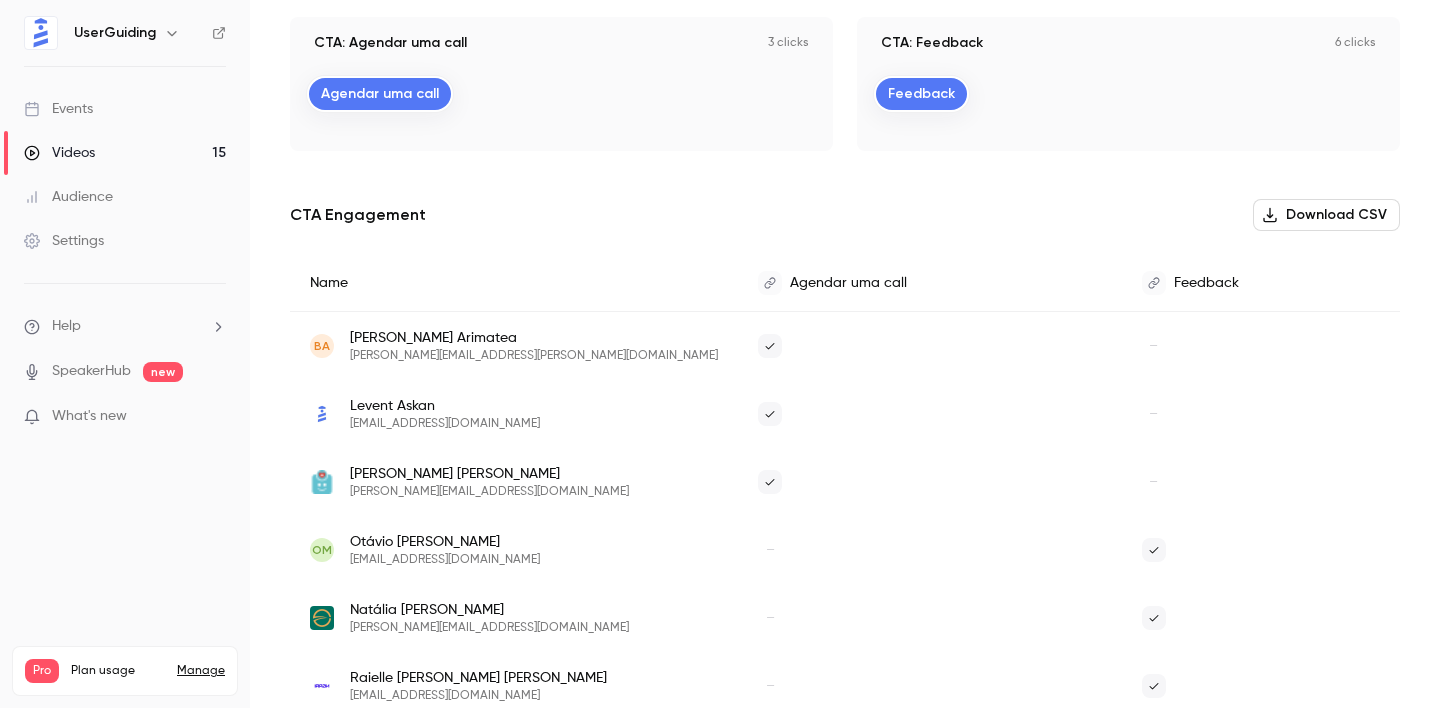 click on "Download CSV" at bounding box center [1326, 215] 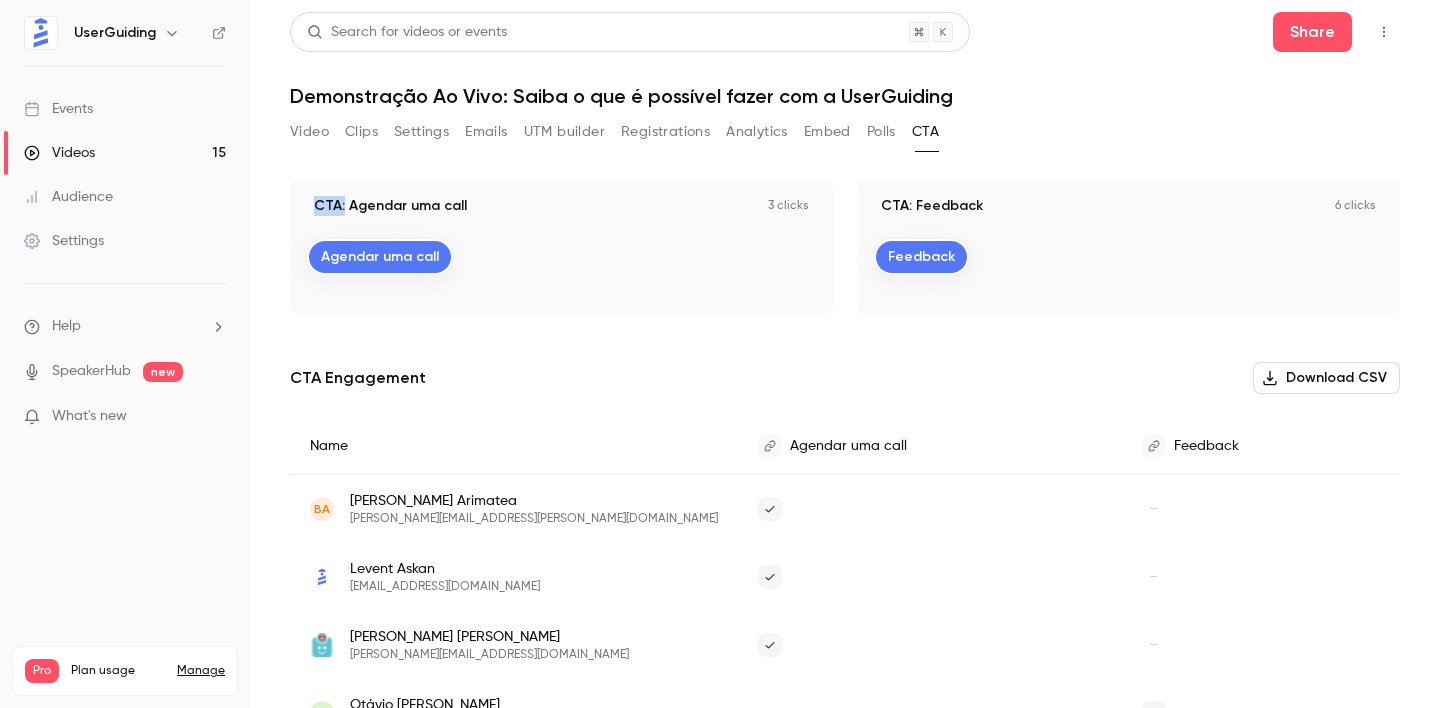 drag, startPoint x: 343, startPoint y: 205, endPoint x: 319, endPoint y: 205, distance: 24 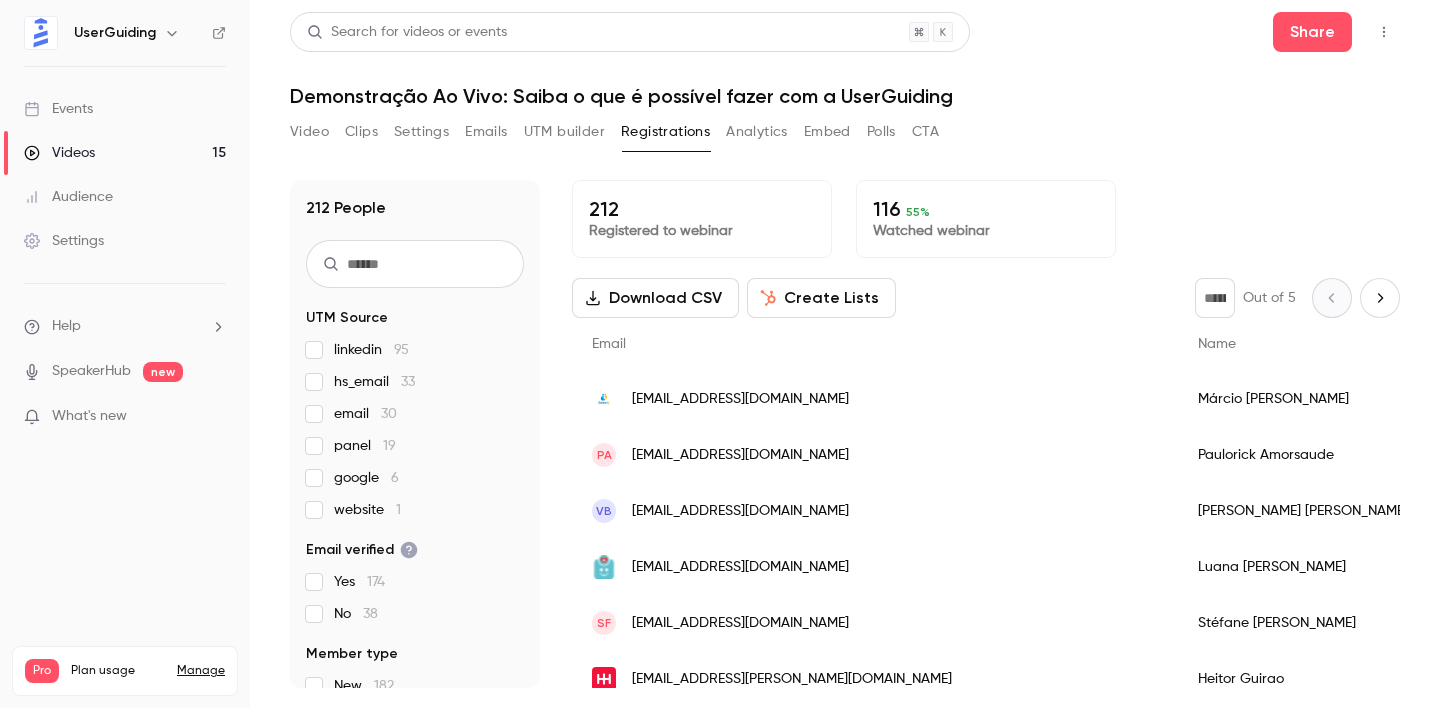 click on "email 30" at bounding box center (365, 414) 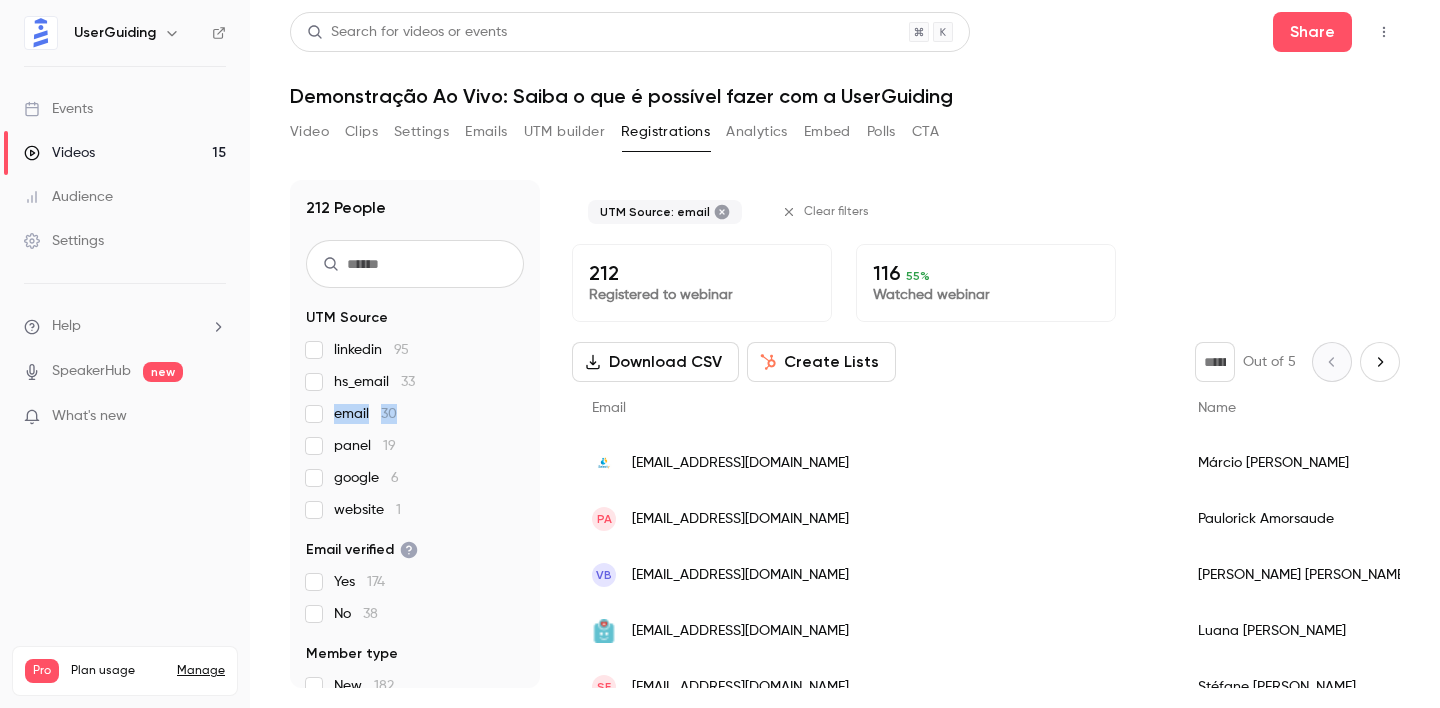 click on "email 30" at bounding box center (365, 414) 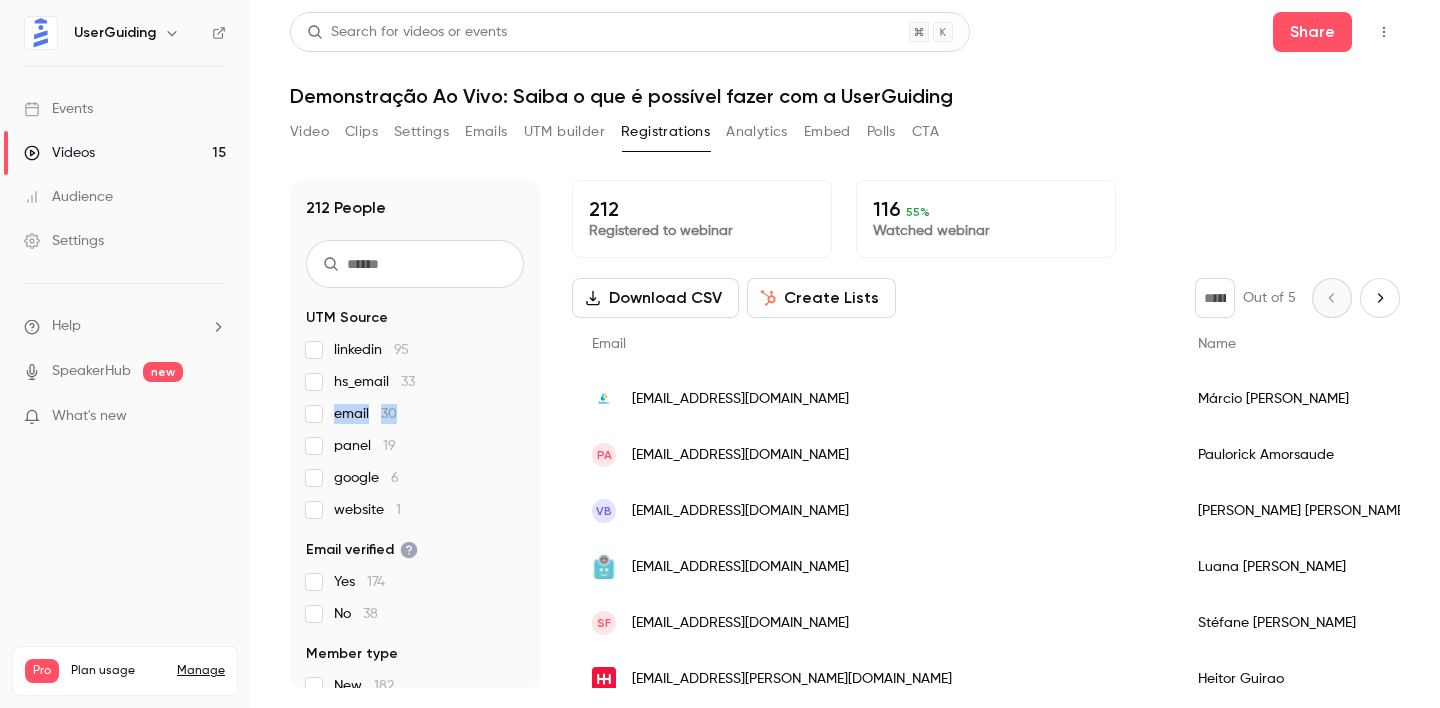 click on "30" at bounding box center (389, 414) 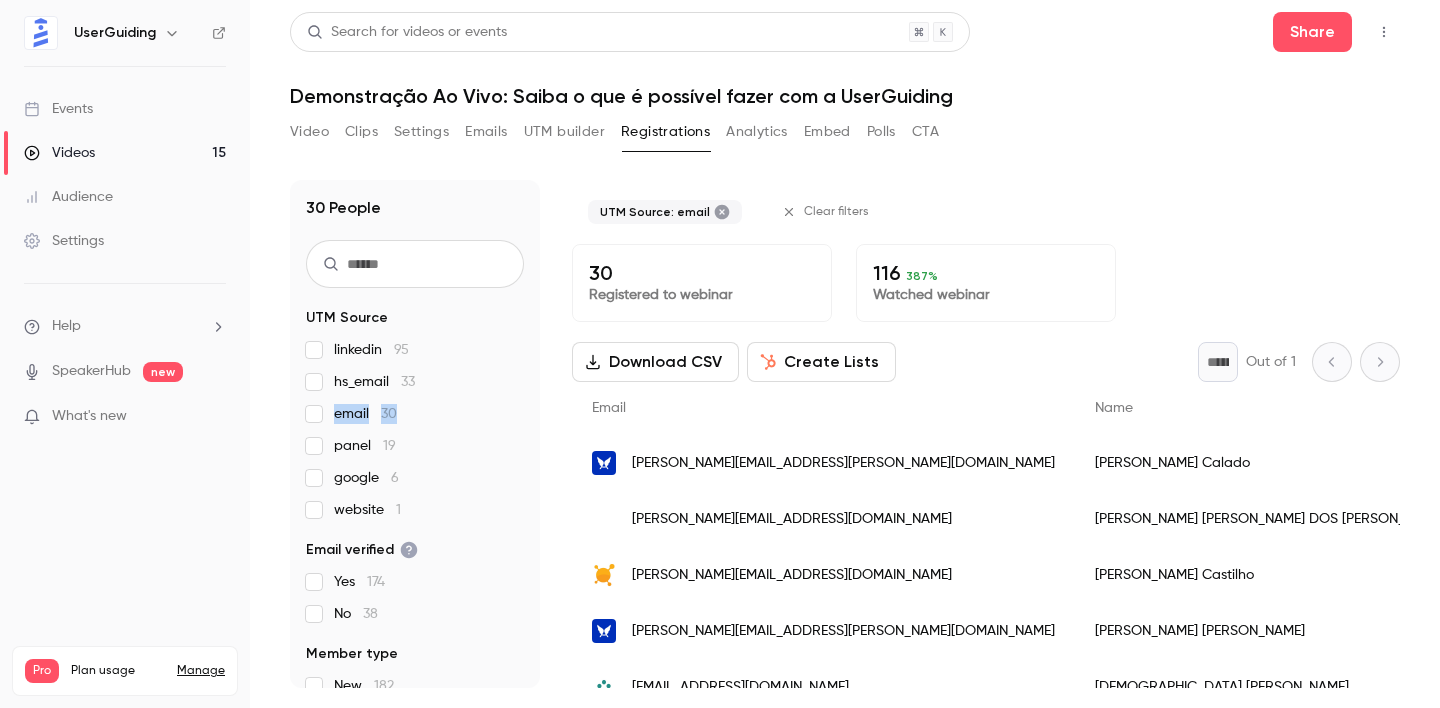 click on "30" at bounding box center [389, 414] 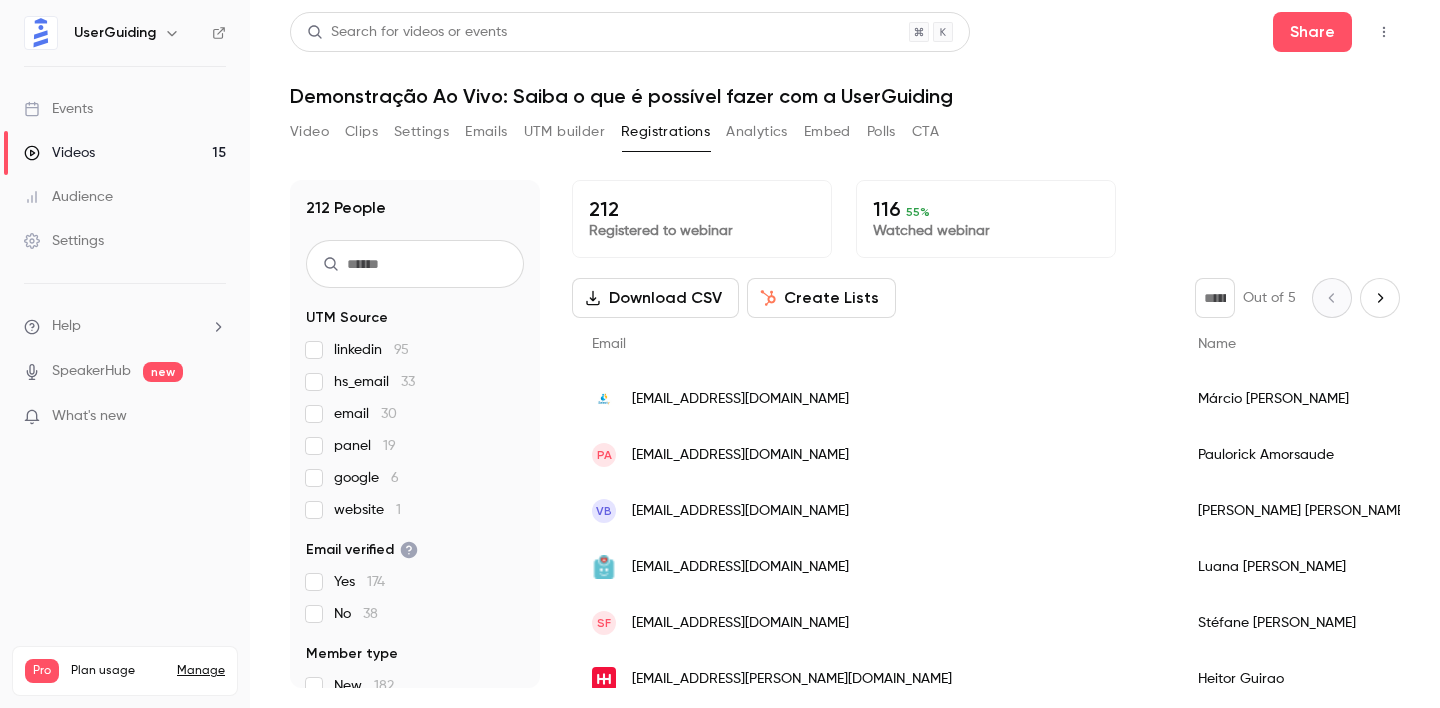 click on "linkedin 95 hs_email 33 email 30 panel 19 google 6 website 1" at bounding box center [415, 430] 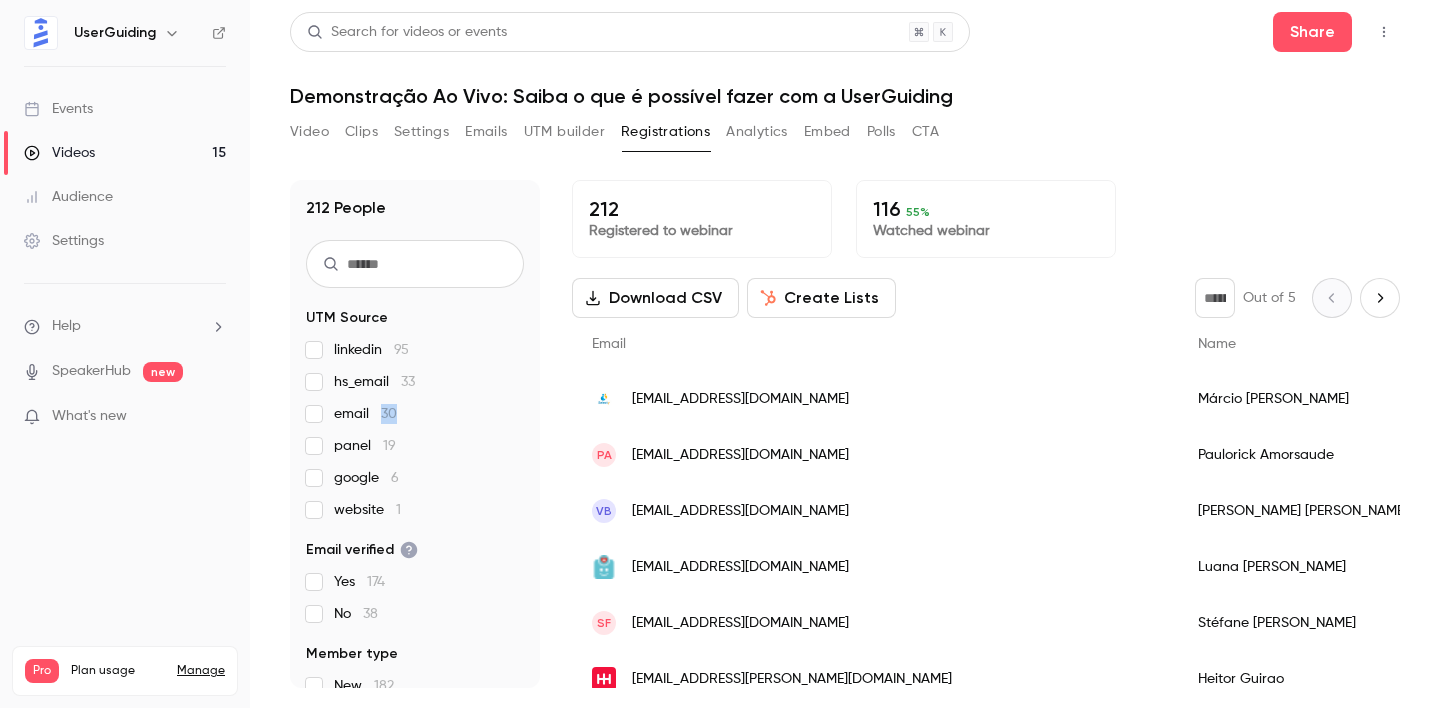 drag, startPoint x: 399, startPoint y: 408, endPoint x: 380, endPoint y: 407, distance: 19.026299 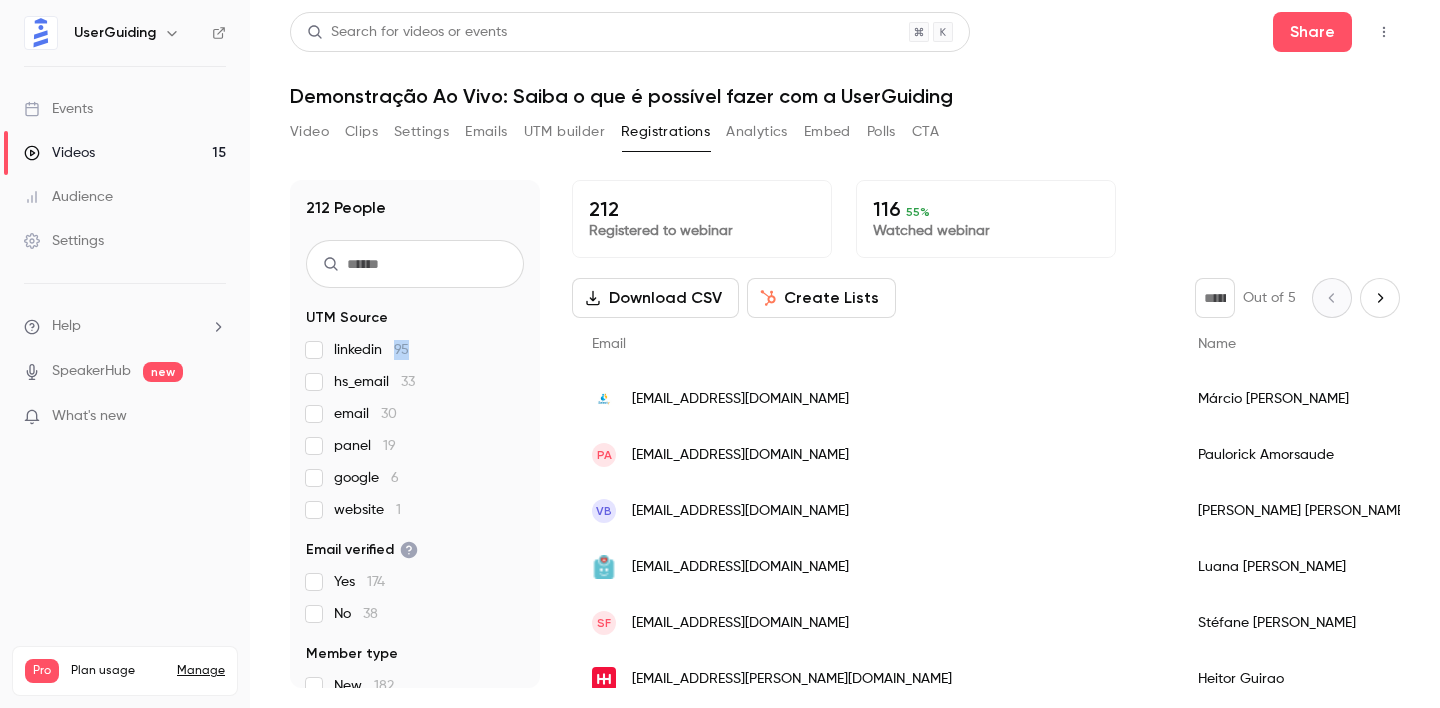 drag, startPoint x: 417, startPoint y: 348, endPoint x: 394, endPoint y: 347, distance: 23.021729 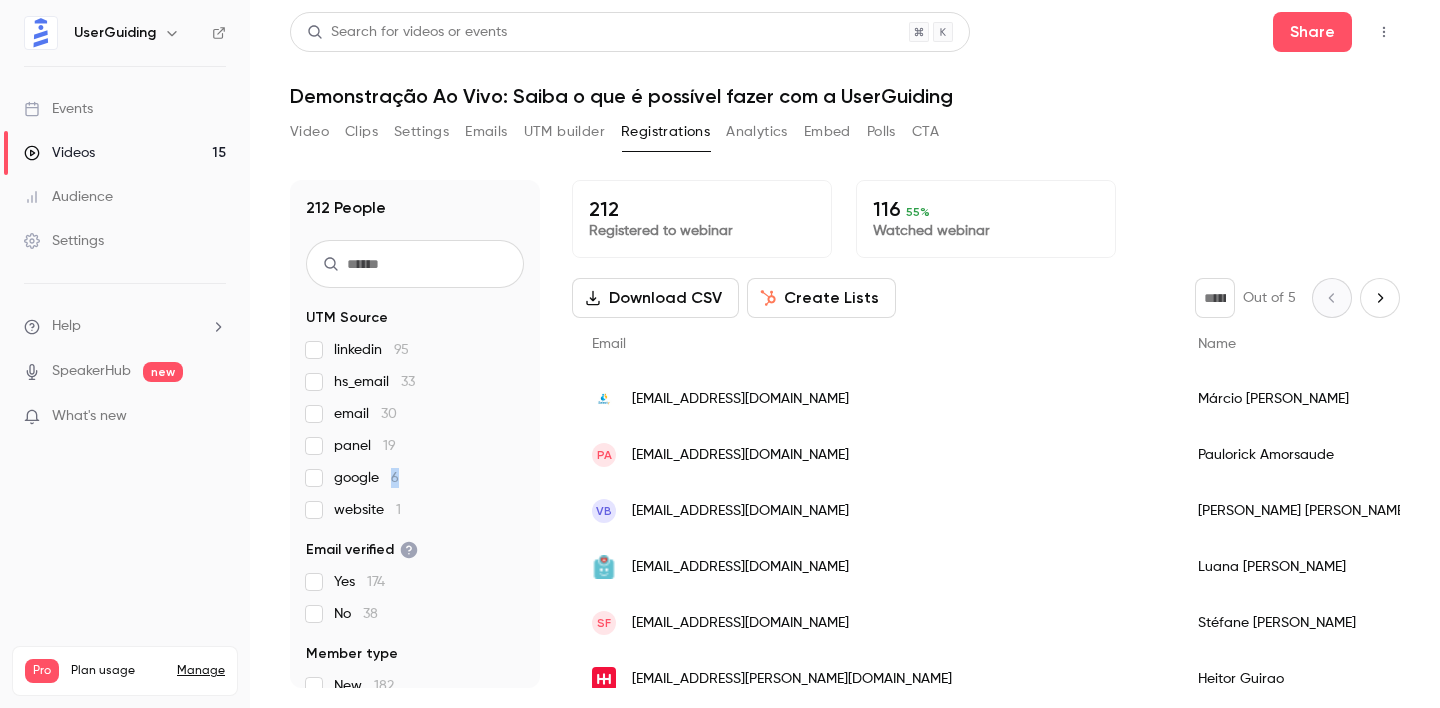 drag, startPoint x: 389, startPoint y: 479, endPoint x: 401, endPoint y: 479, distance: 12 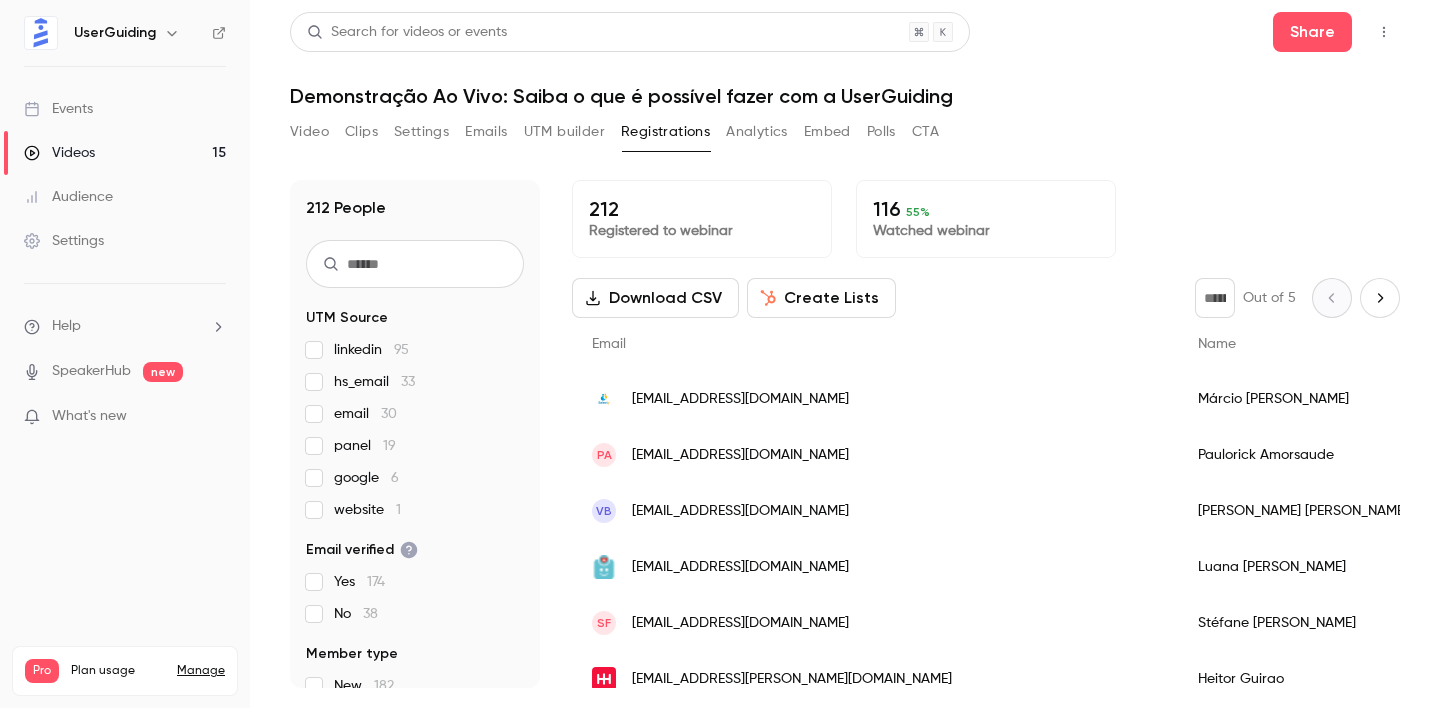 click on "Help" at bounding box center (125, 326) 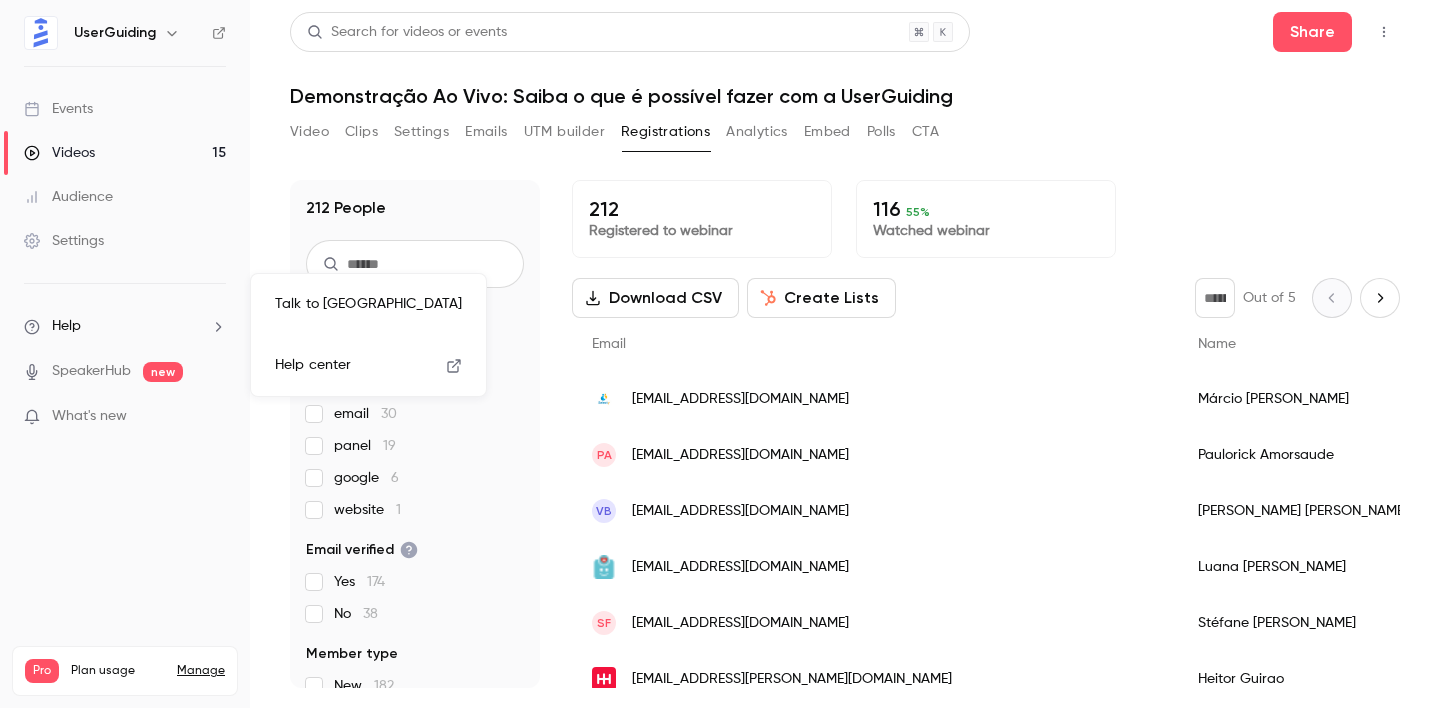 click on "Talk to [GEOGRAPHIC_DATA]" at bounding box center (368, 304) 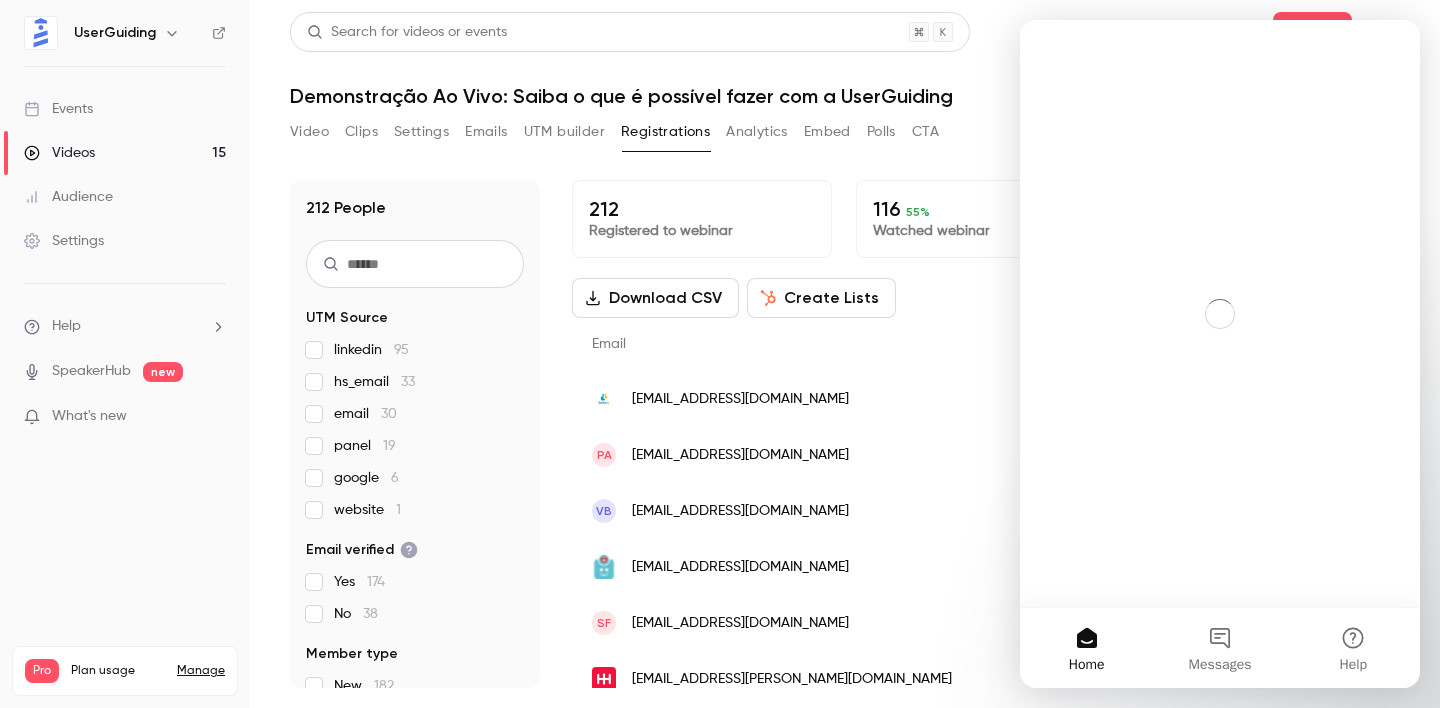 scroll, scrollTop: 0, scrollLeft: 0, axis: both 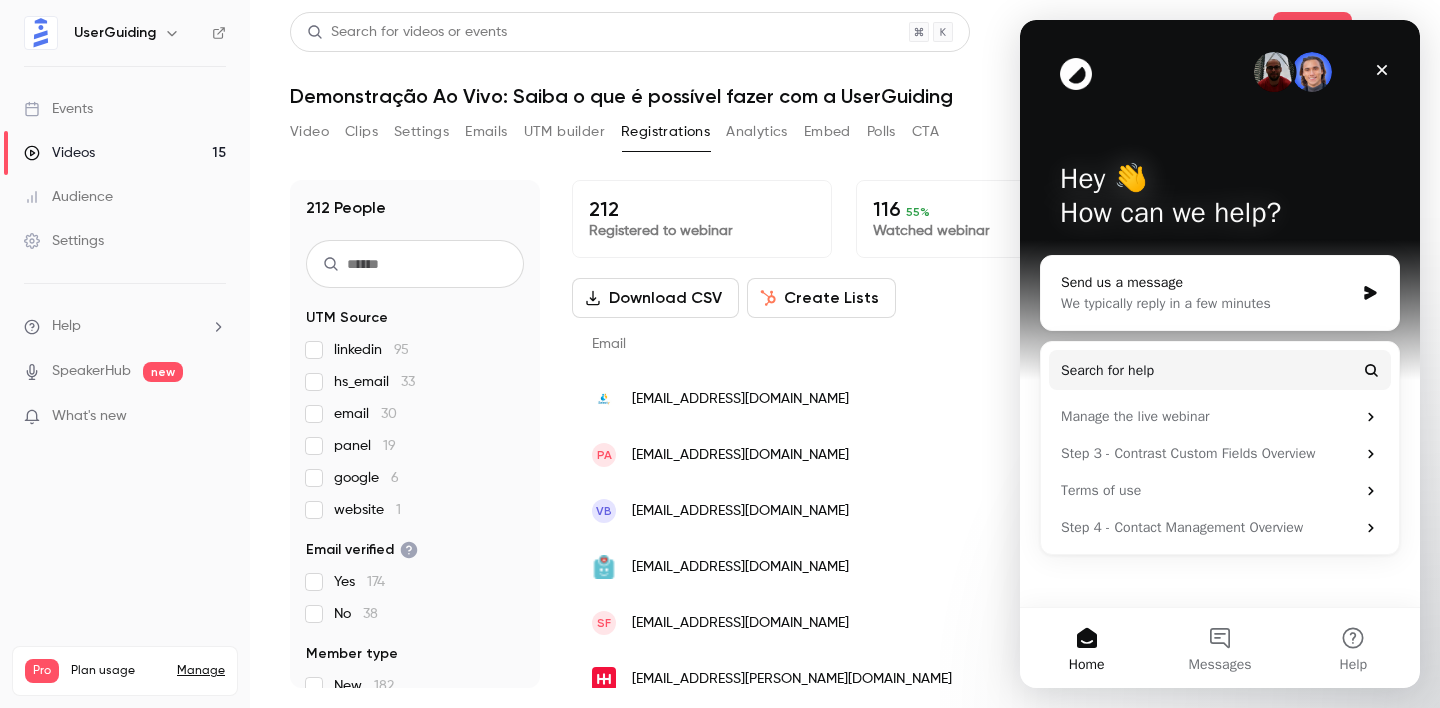 click on "We typically reply in a few minutes" at bounding box center [1207, 303] 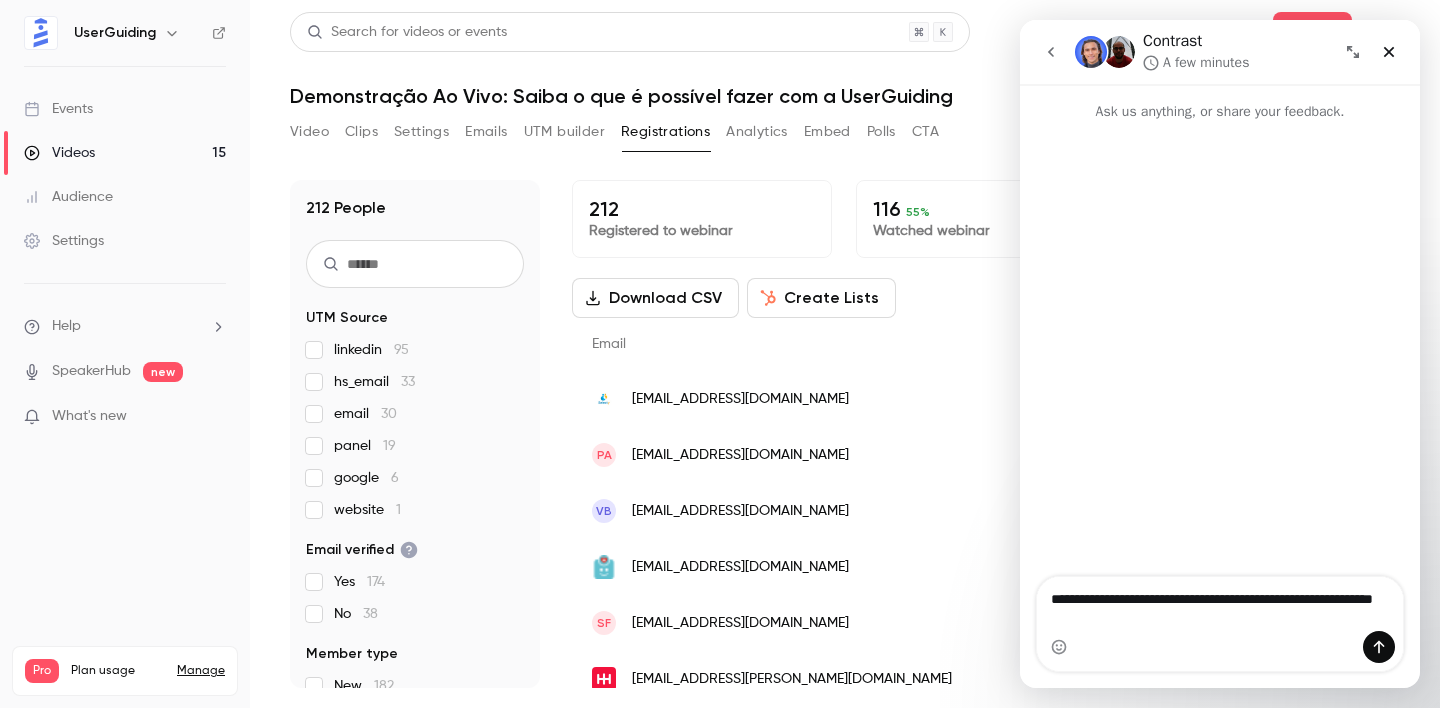 type on "**********" 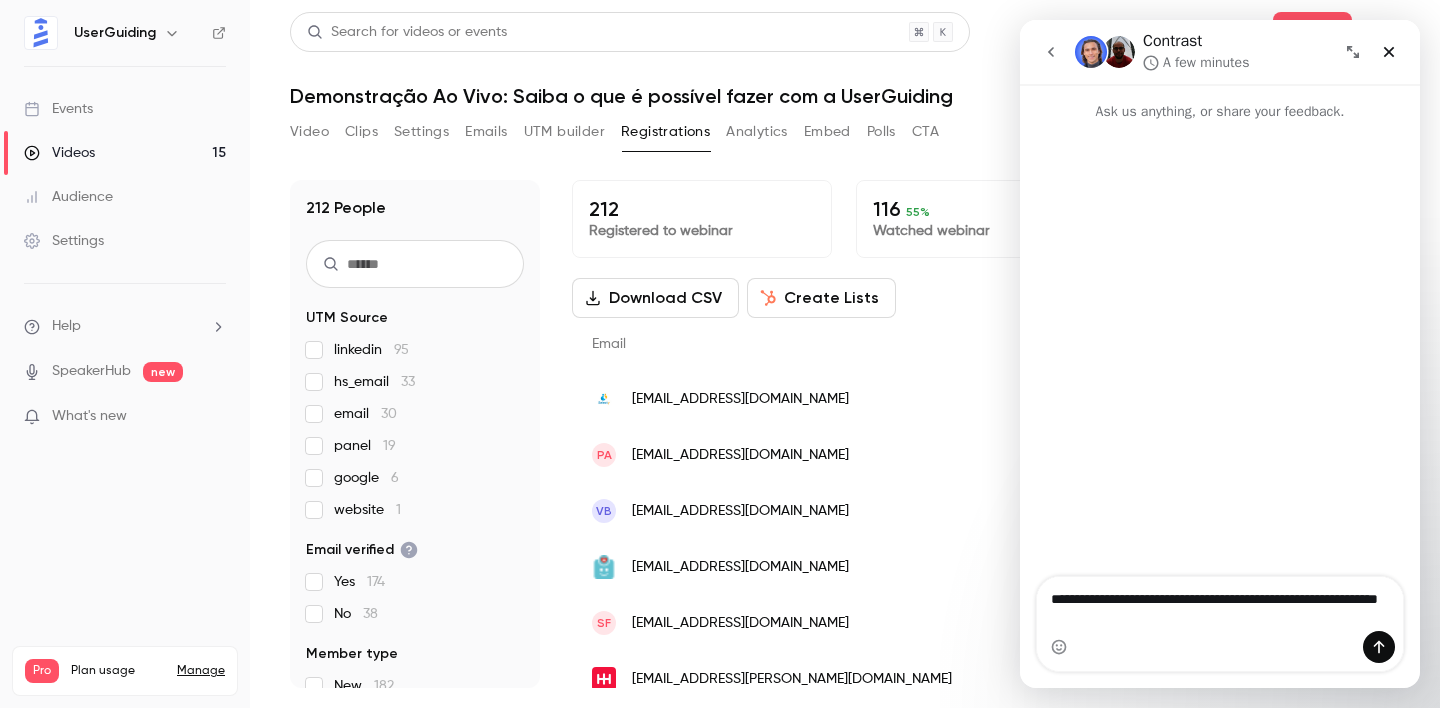type 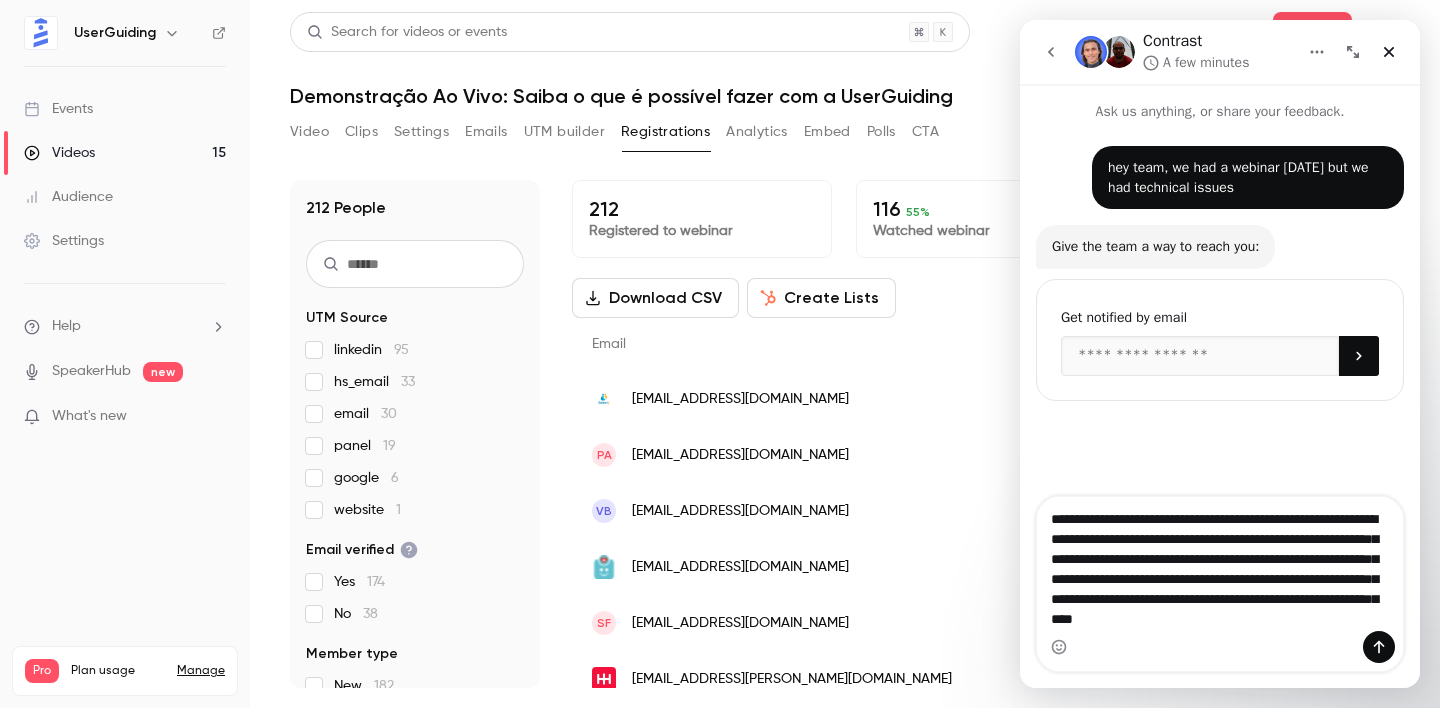 type on "**********" 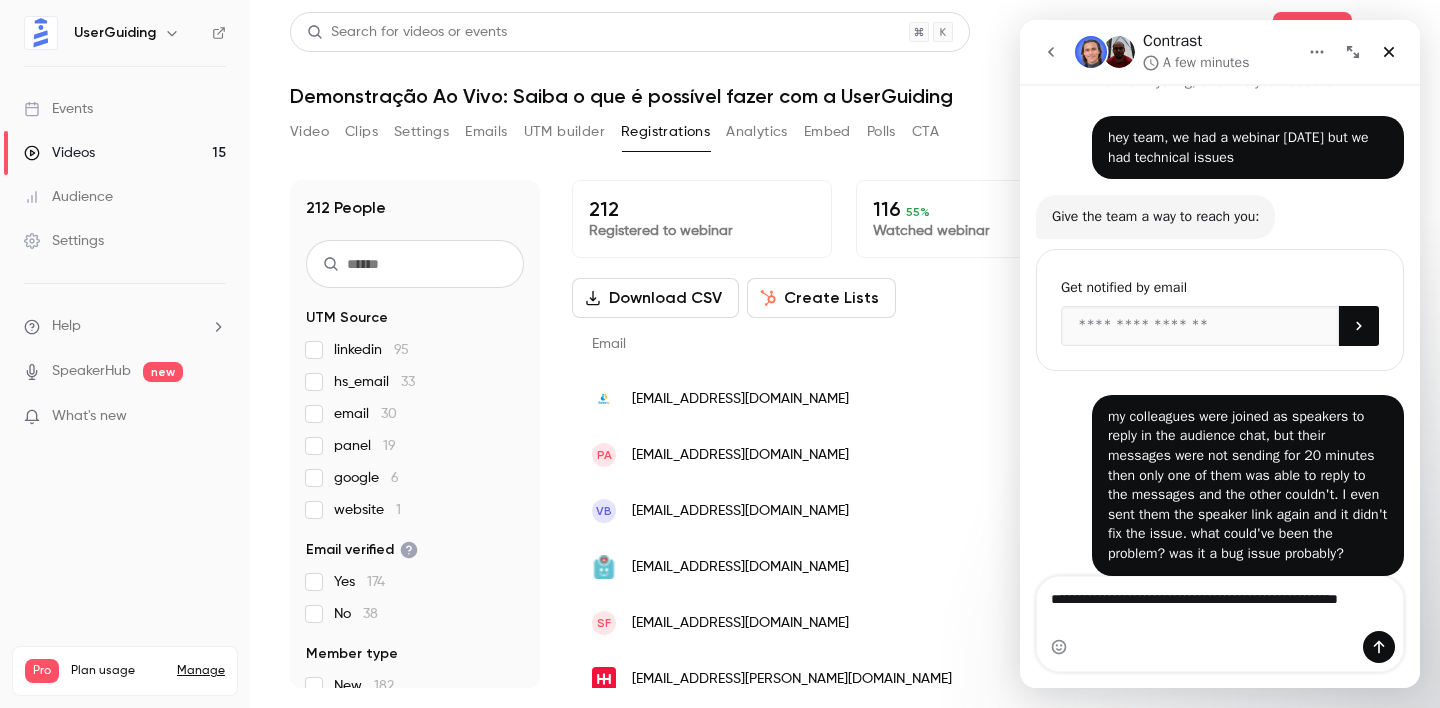 scroll, scrollTop: 50, scrollLeft: 0, axis: vertical 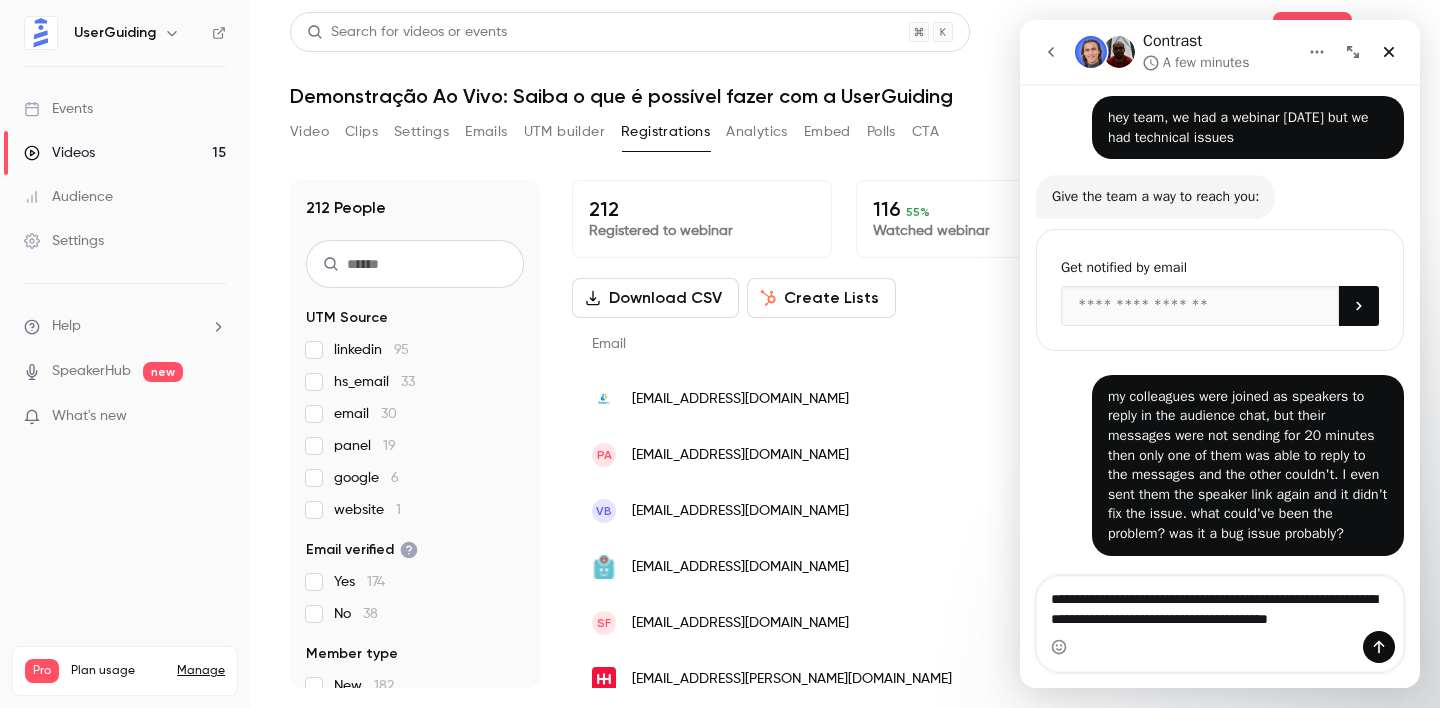 type on "**********" 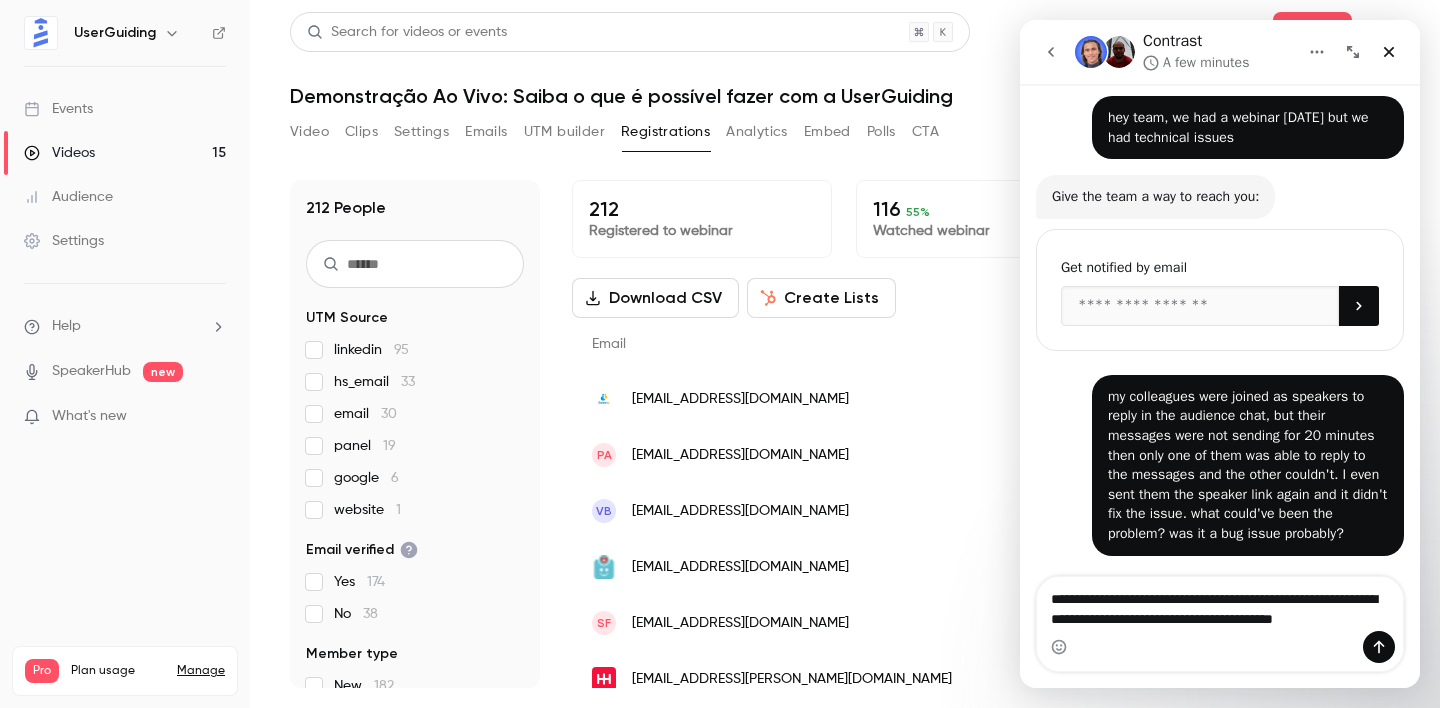 scroll, scrollTop: 70, scrollLeft: 0, axis: vertical 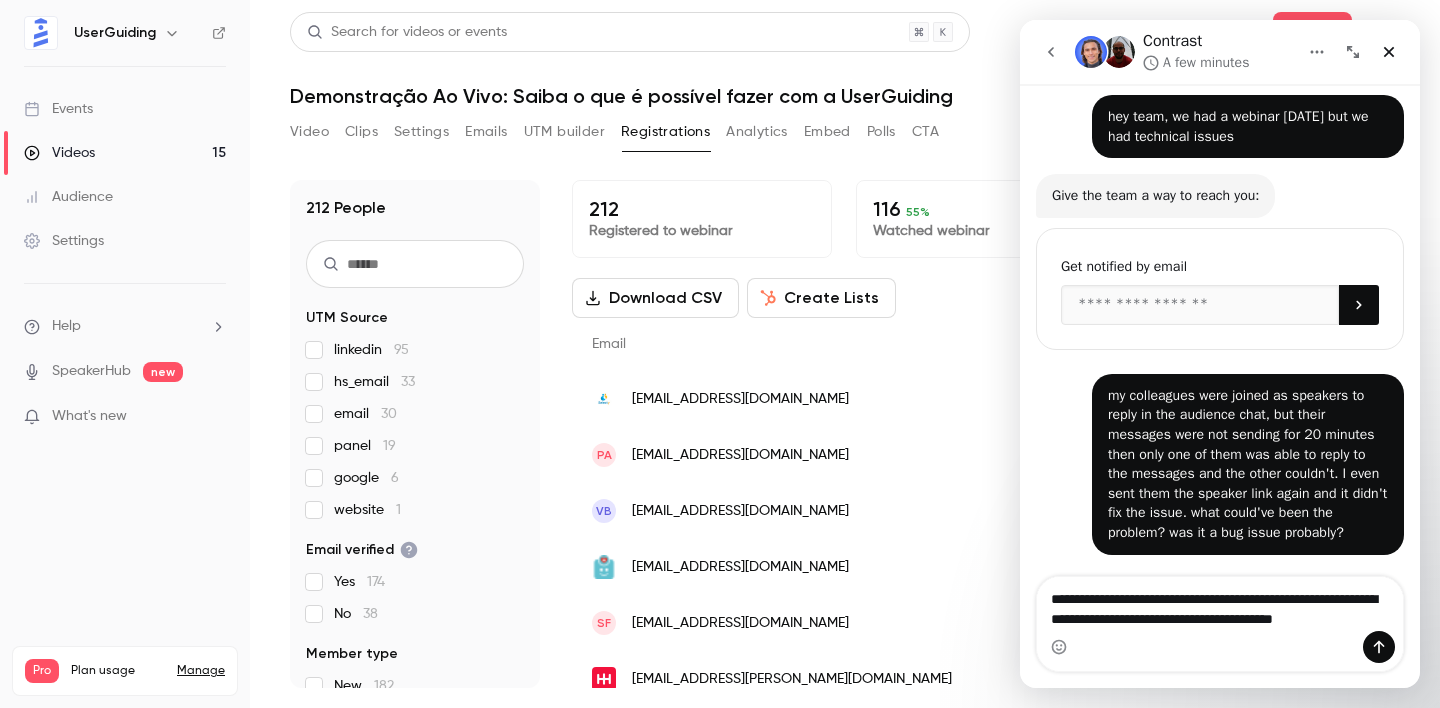 type 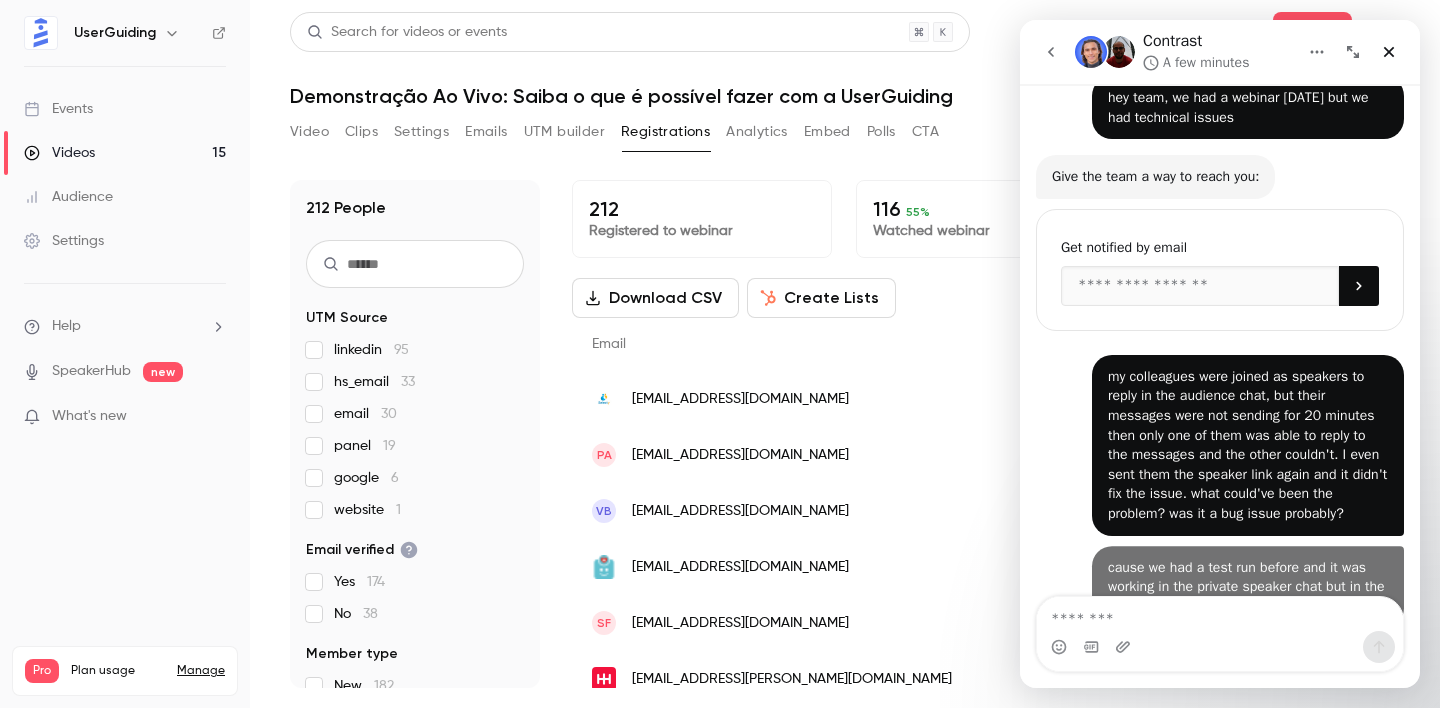 scroll, scrollTop: 115, scrollLeft: 0, axis: vertical 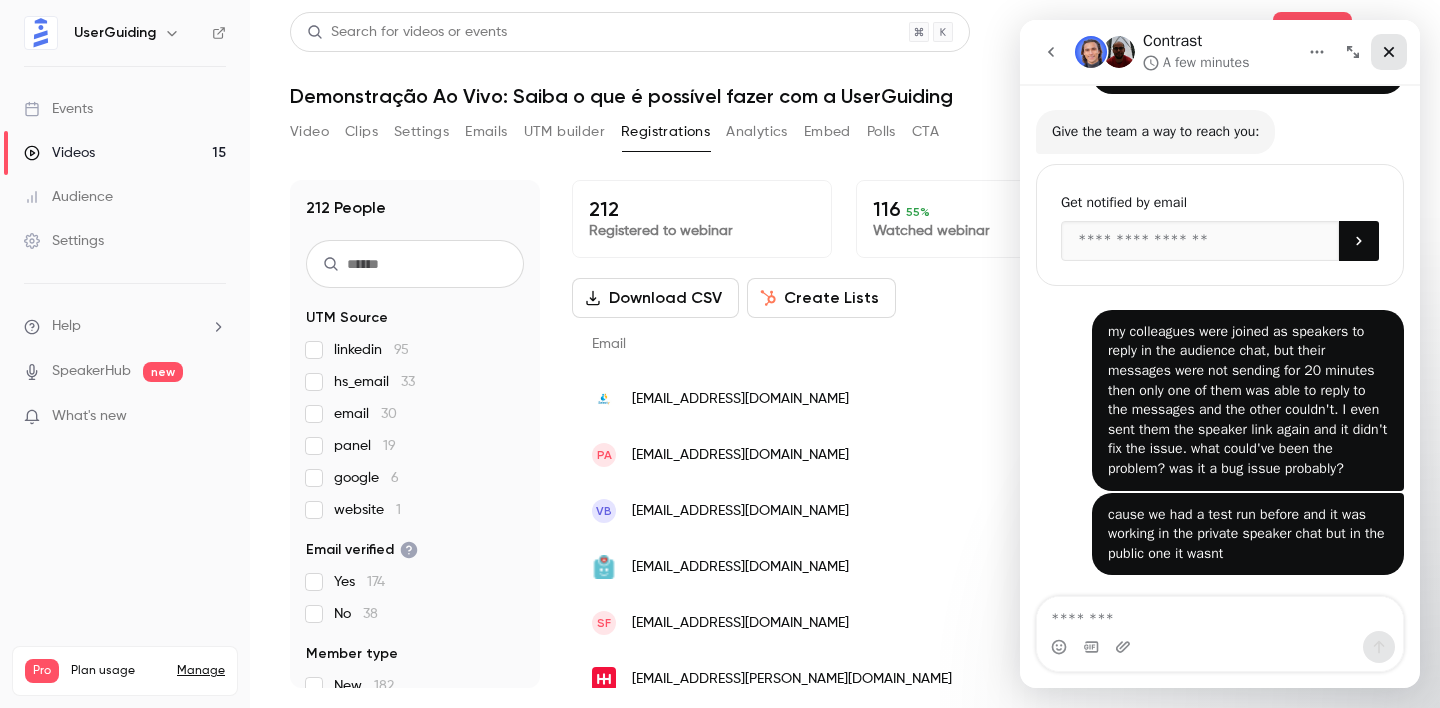 click 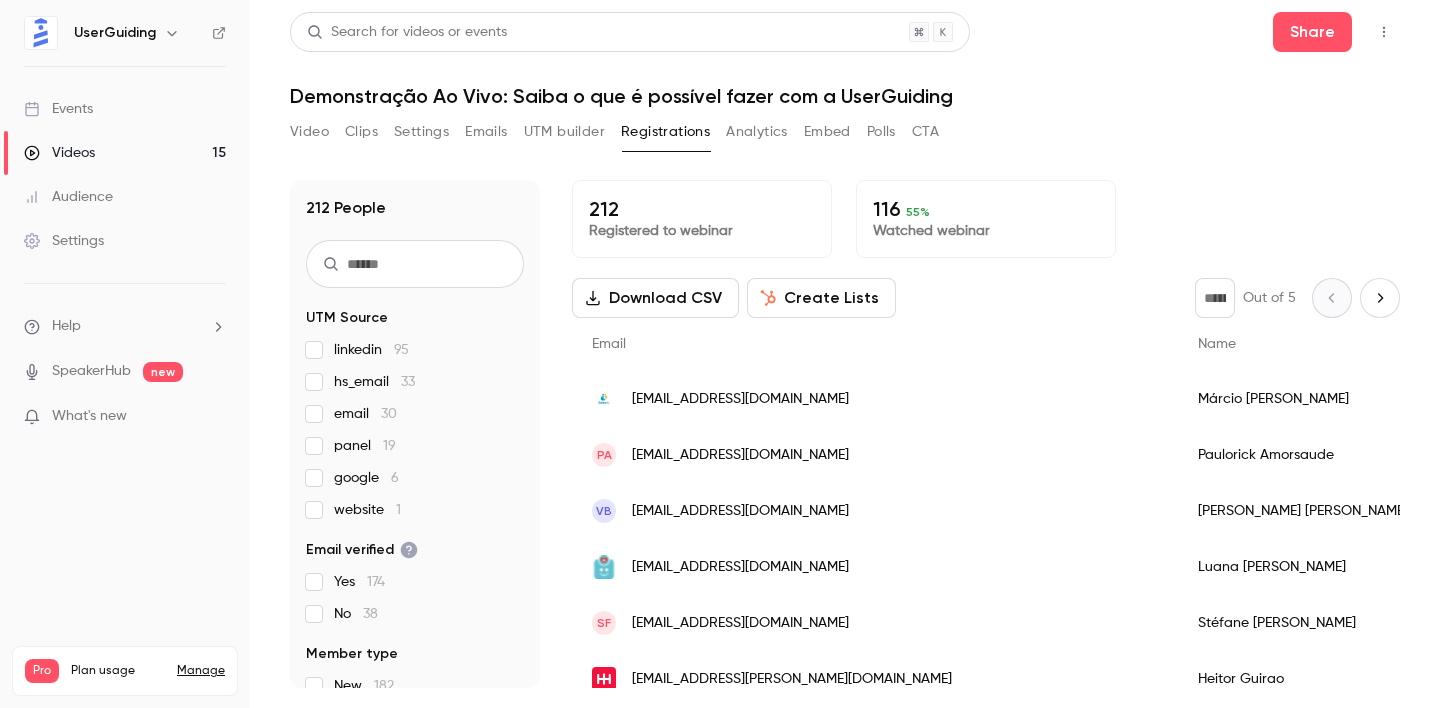 scroll, scrollTop: 0, scrollLeft: 0, axis: both 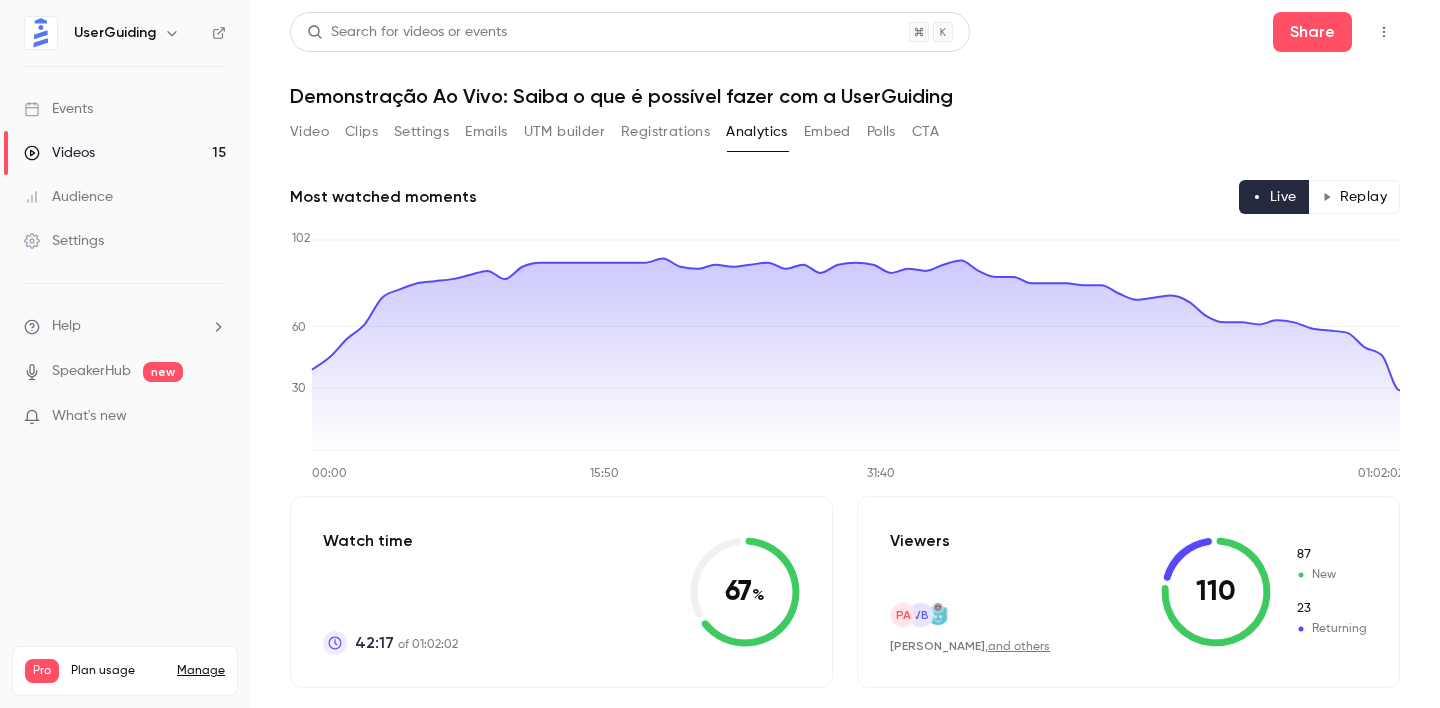 click on "Embed" at bounding box center (827, 132) 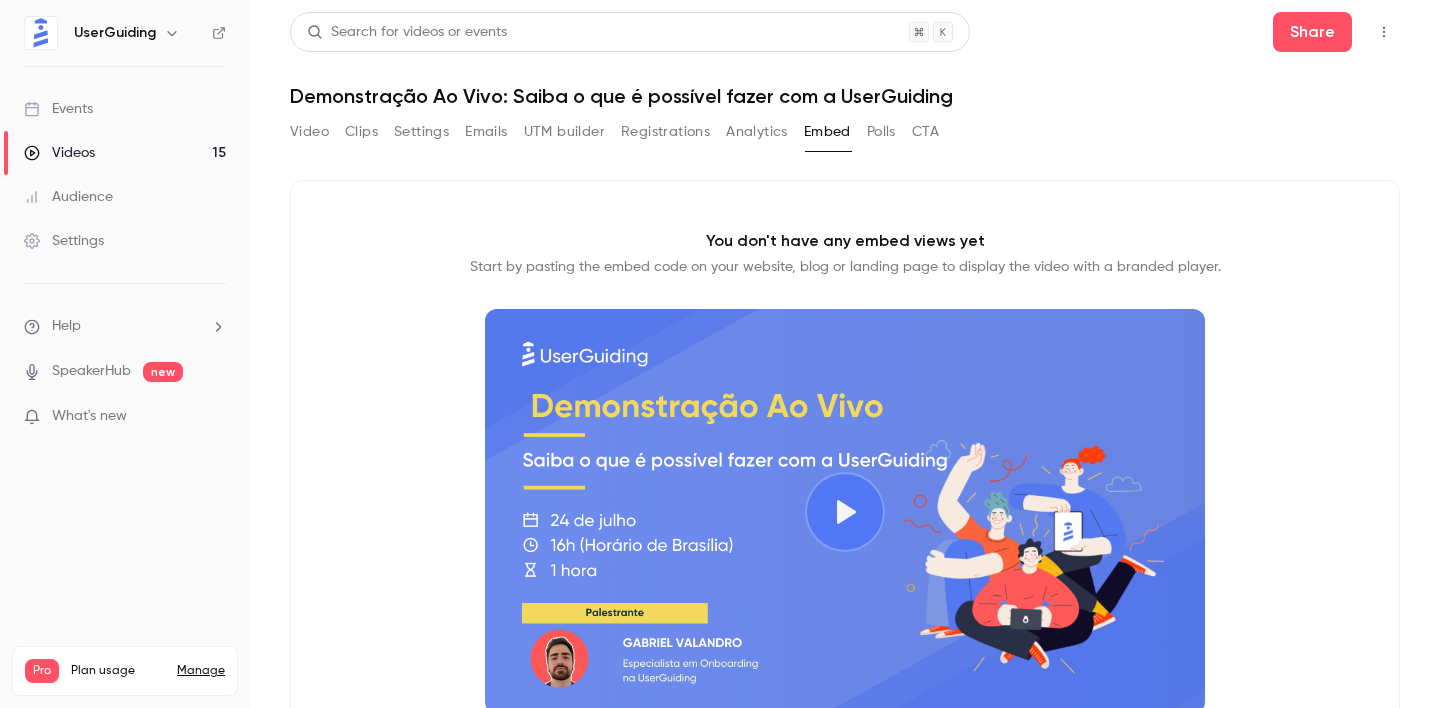 click on "Polls" at bounding box center (881, 132) 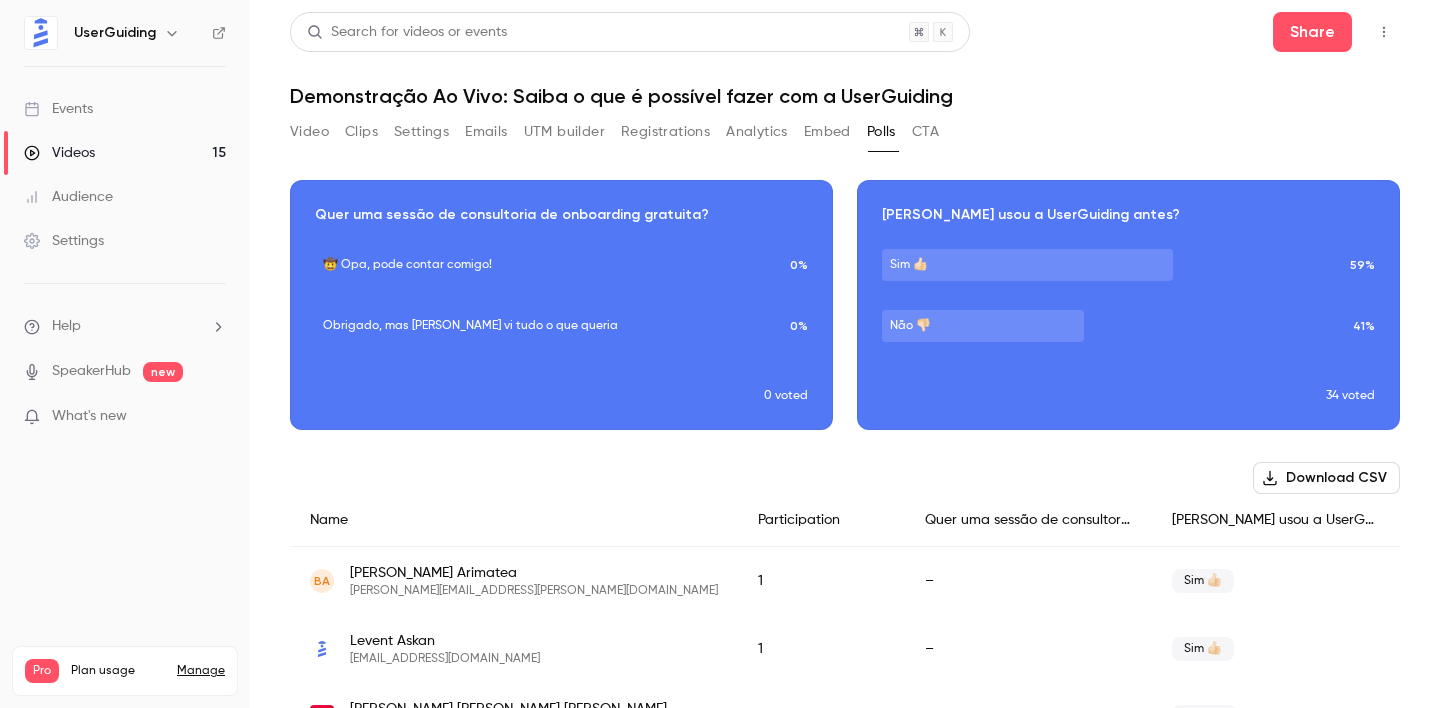 click on "Download CSV" at bounding box center [1326, 478] 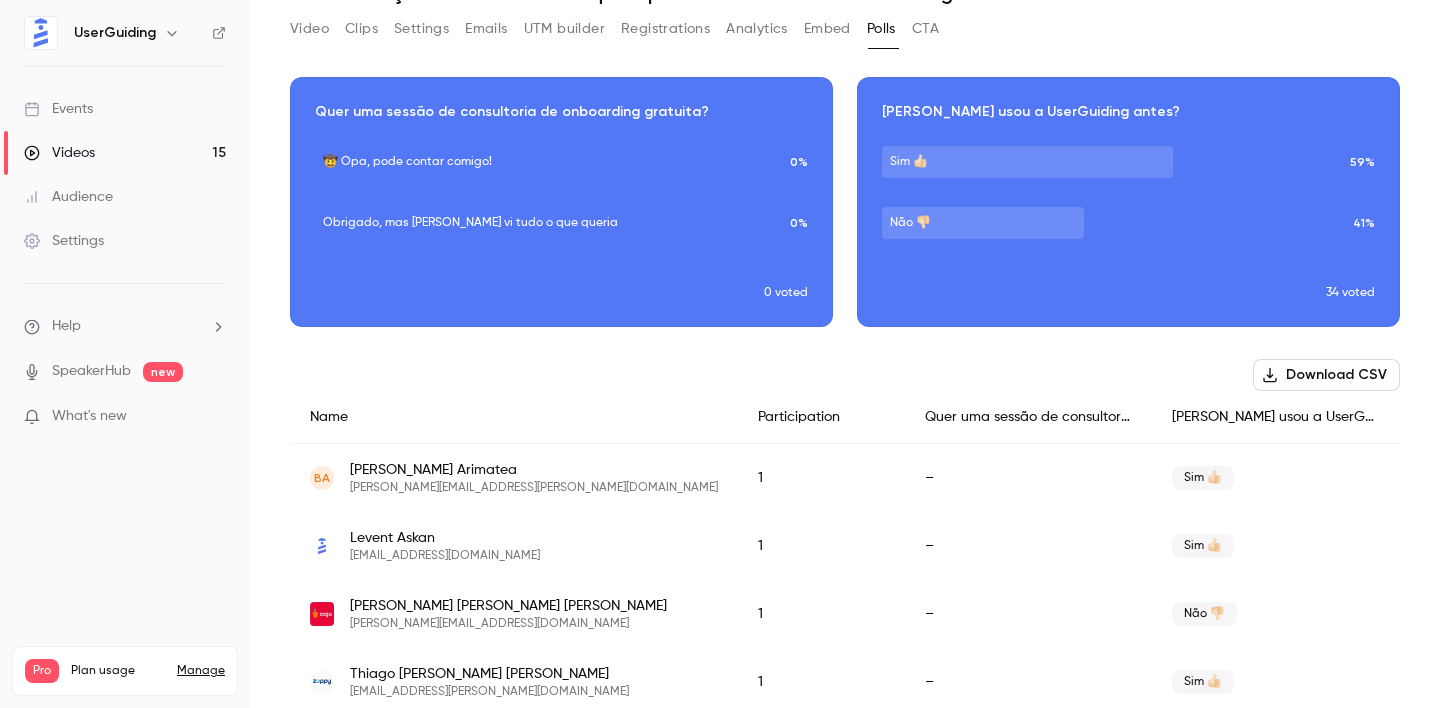 scroll, scrollTop: 0, scrollLeft: 0, axis: both 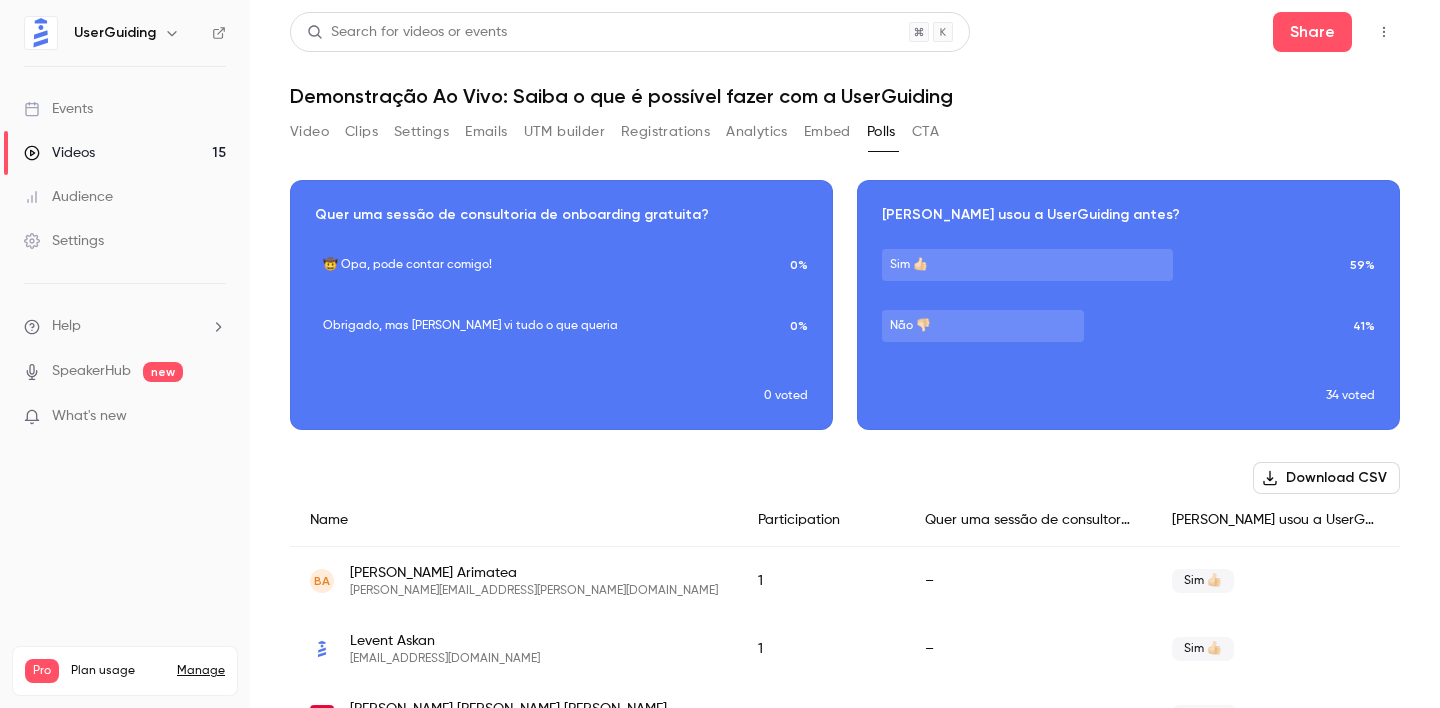 click on "Video" at bounding box center (309, 132) 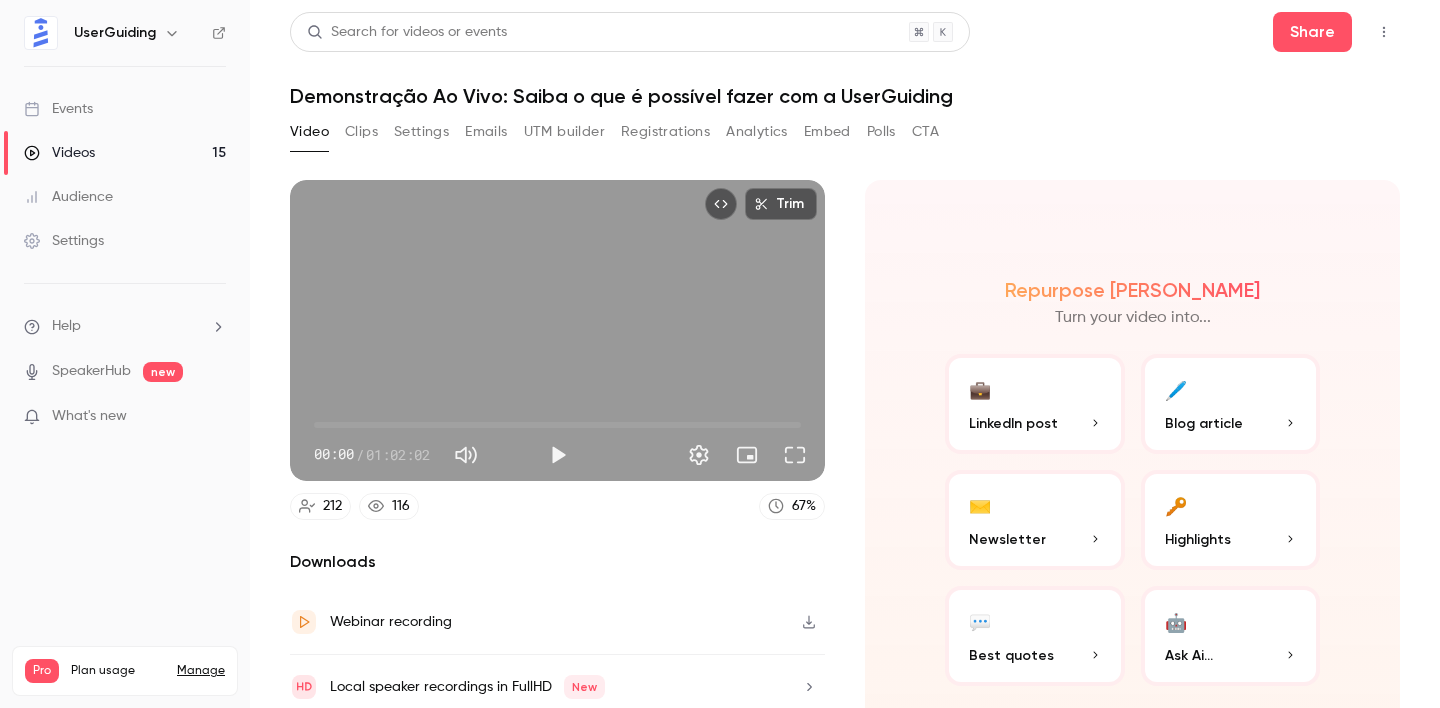 scroll, scrollTop: 76, scrollLeft: 0, axis: vertical 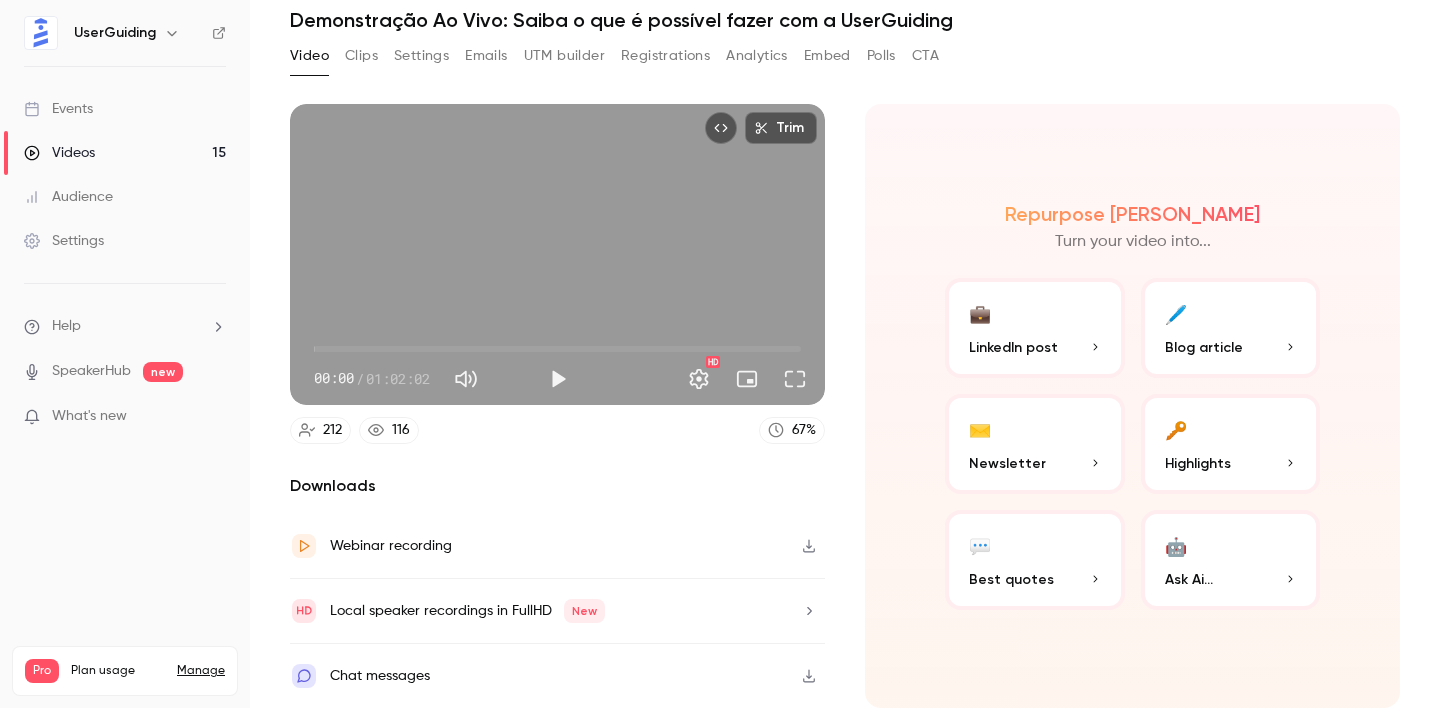 click 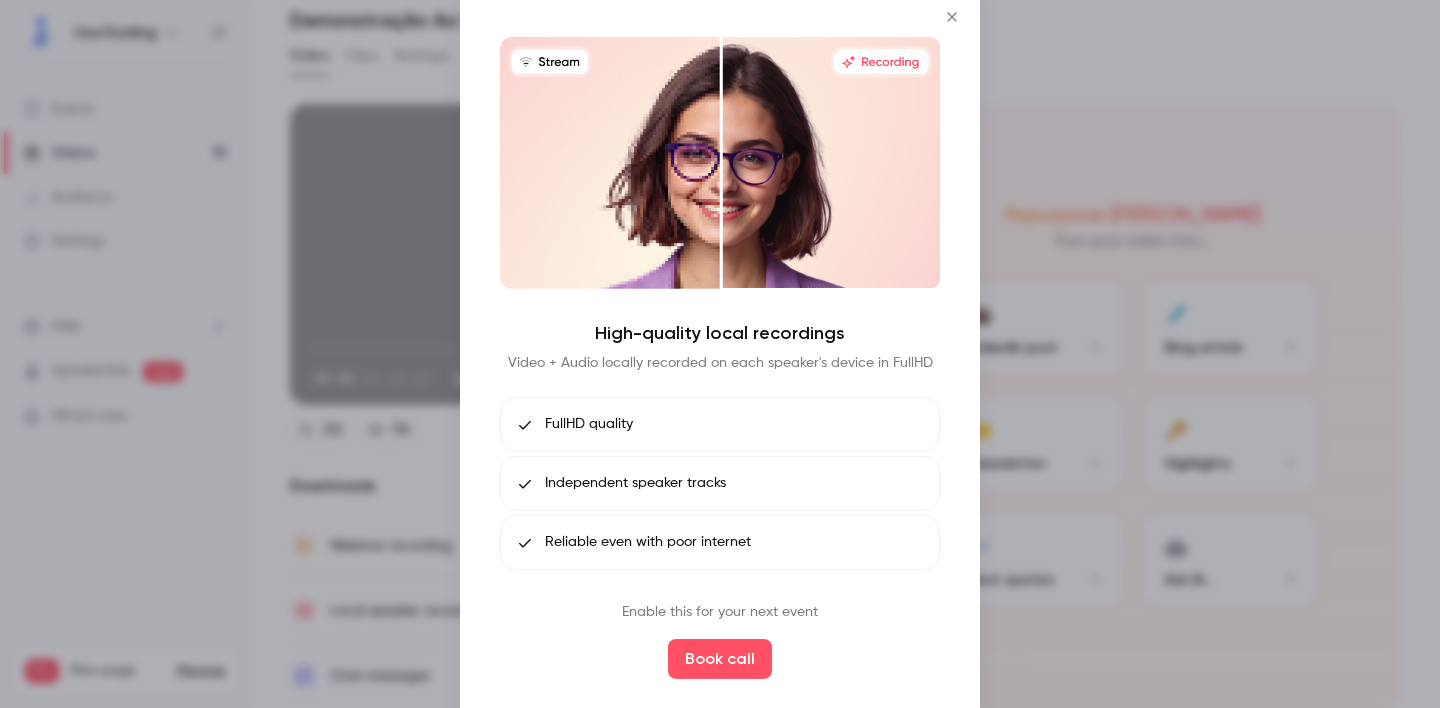 click at bounding box center [952, 17] 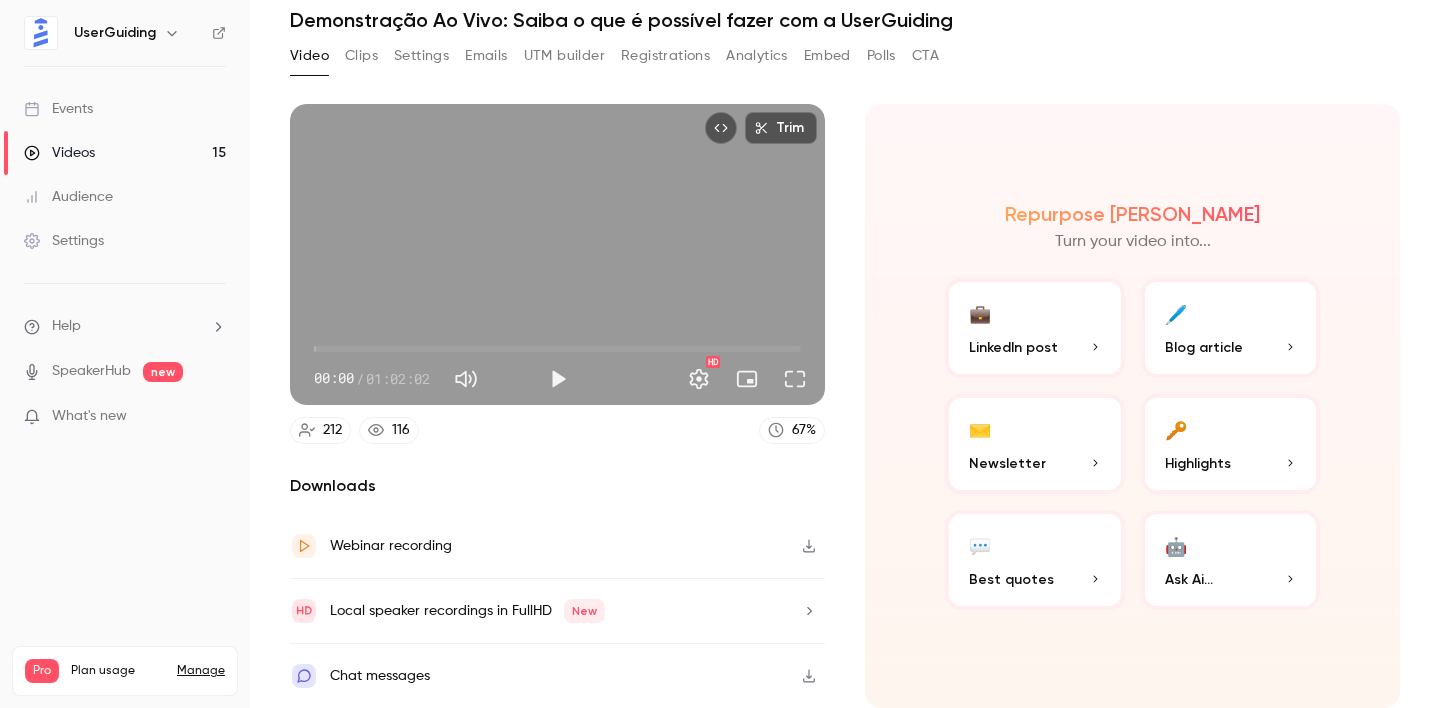 click 